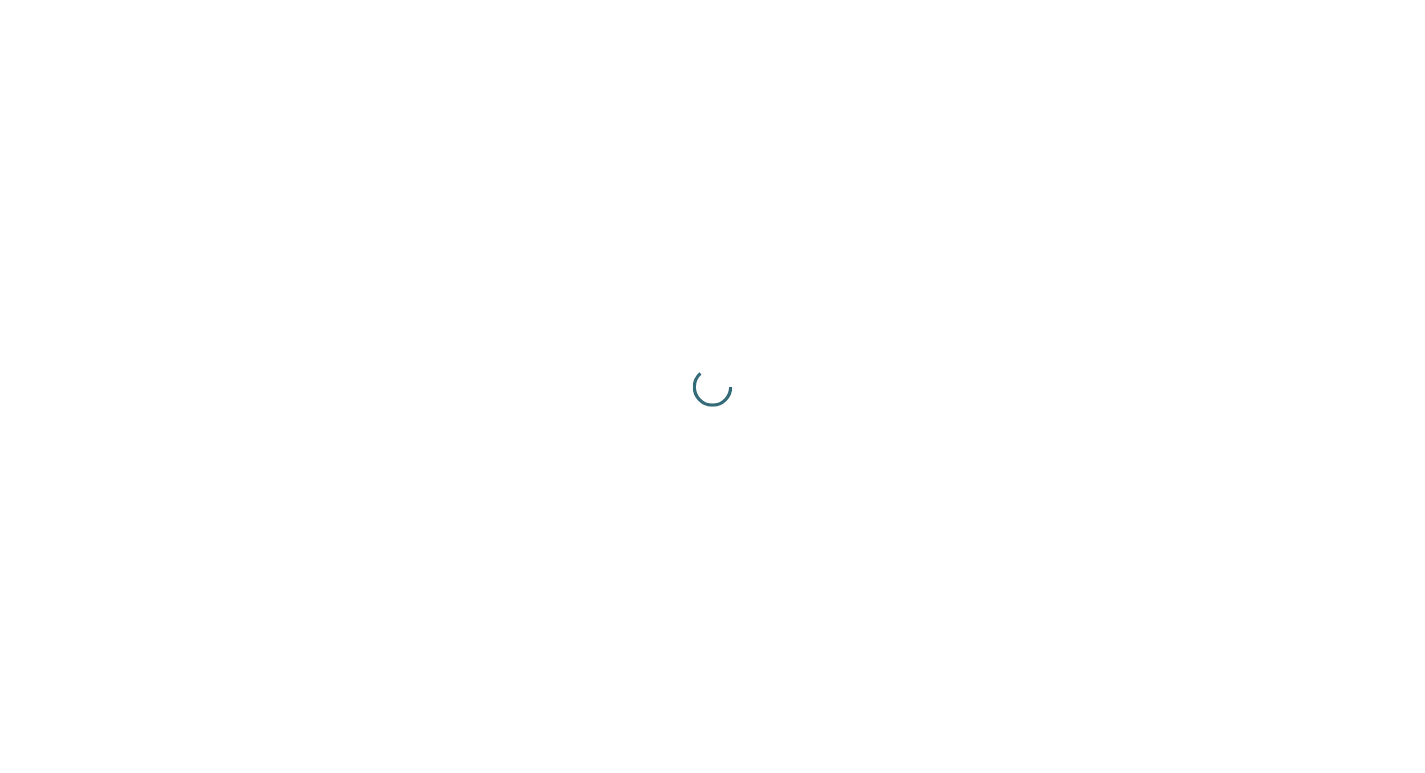 scroll, scrollTop: 0, scrollLeft: 0, axis: both 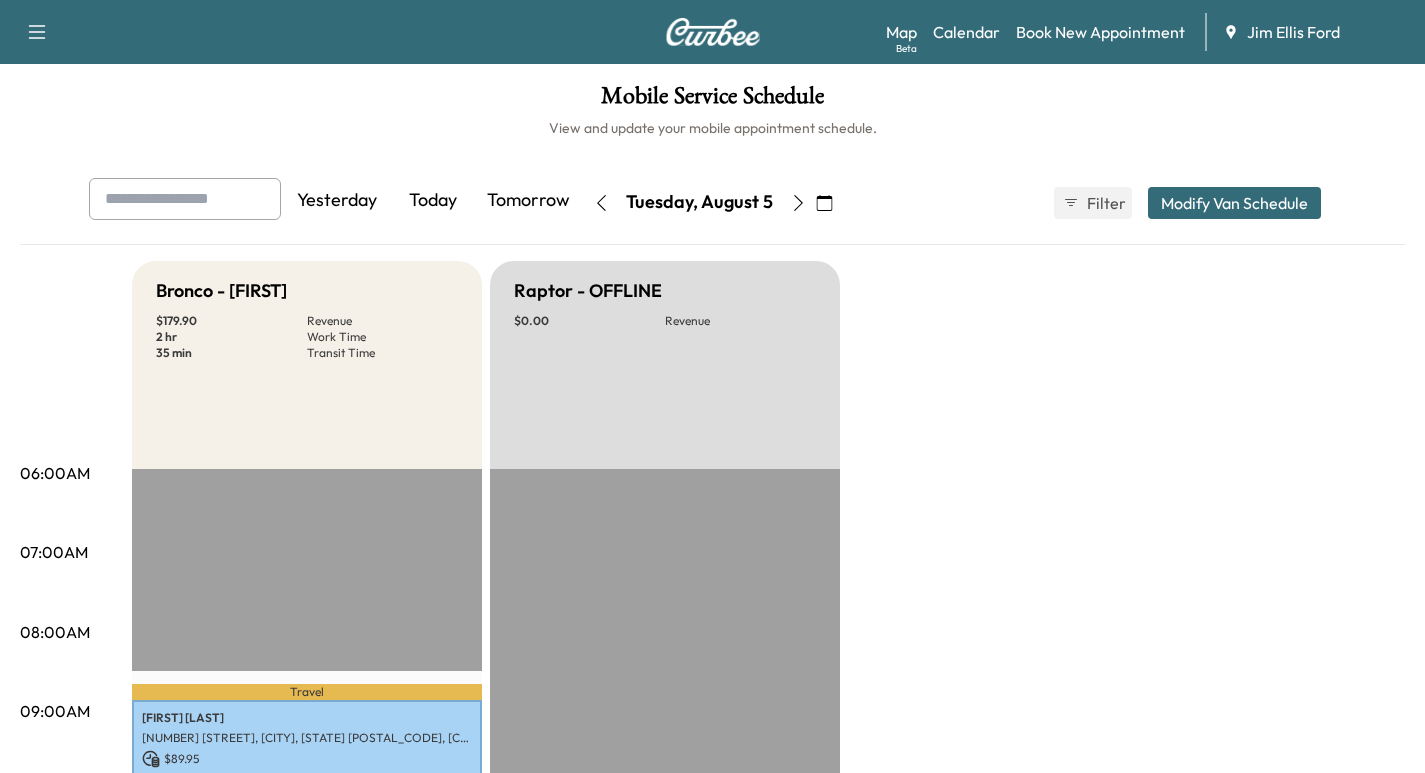 click 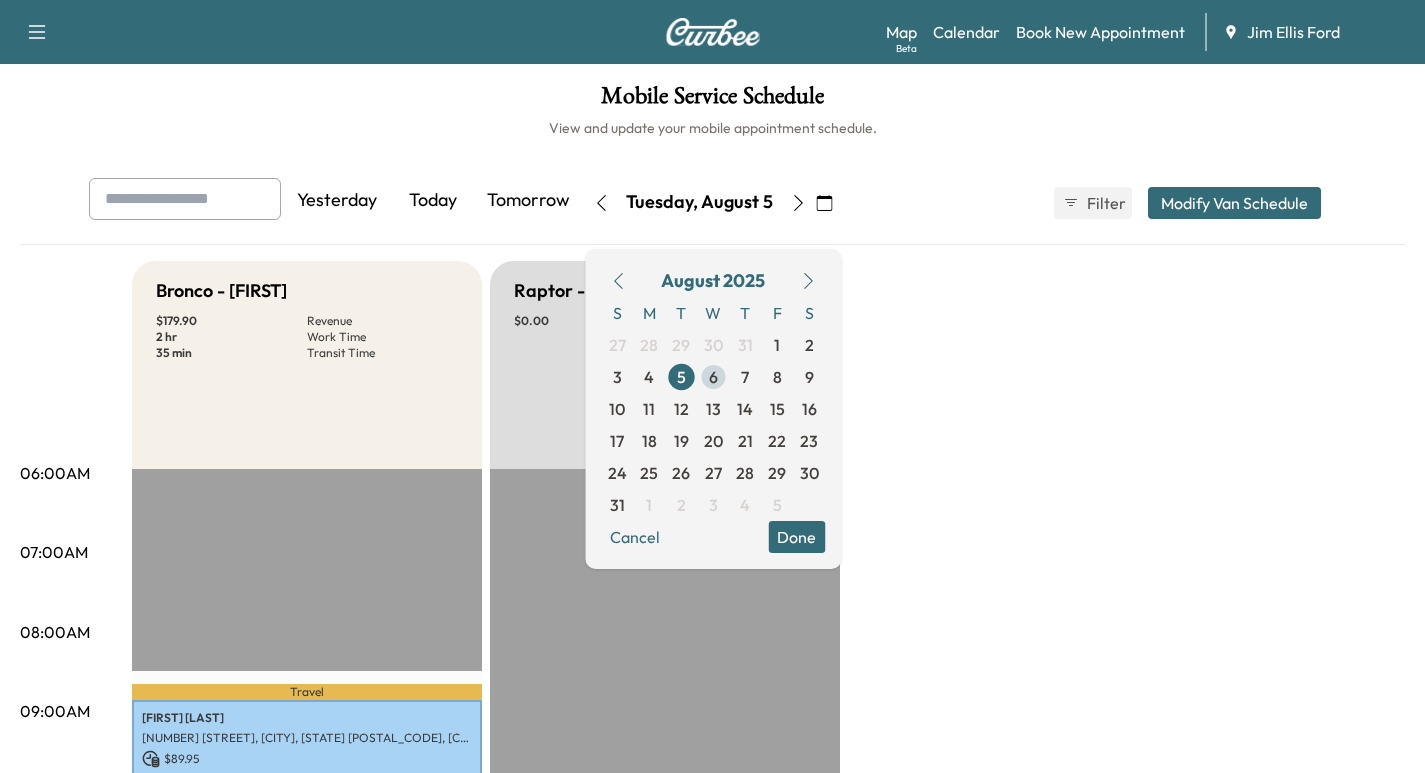 click on "6" at bounding box center [713, 377] 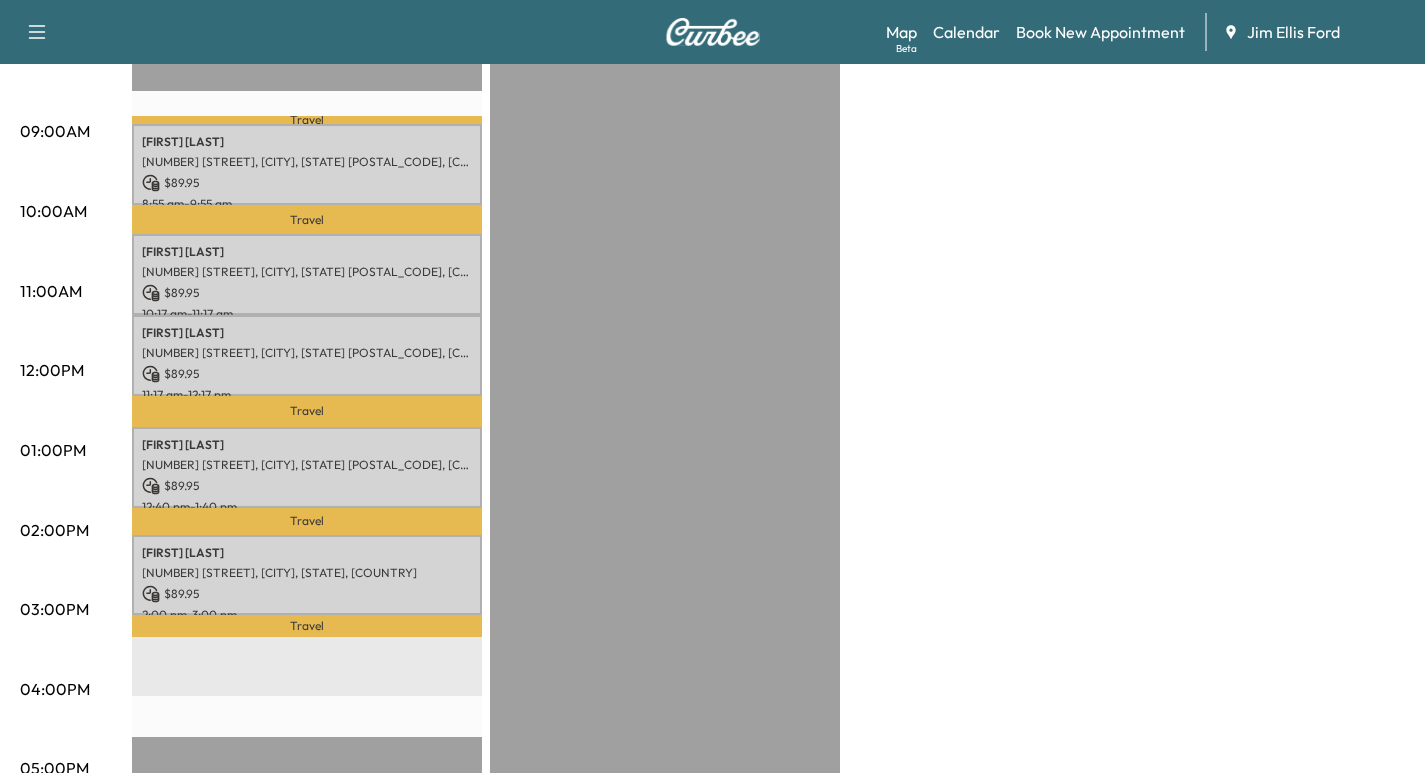 scroll, scrollTop: 563, scrollLeft: 0, axis: vertical 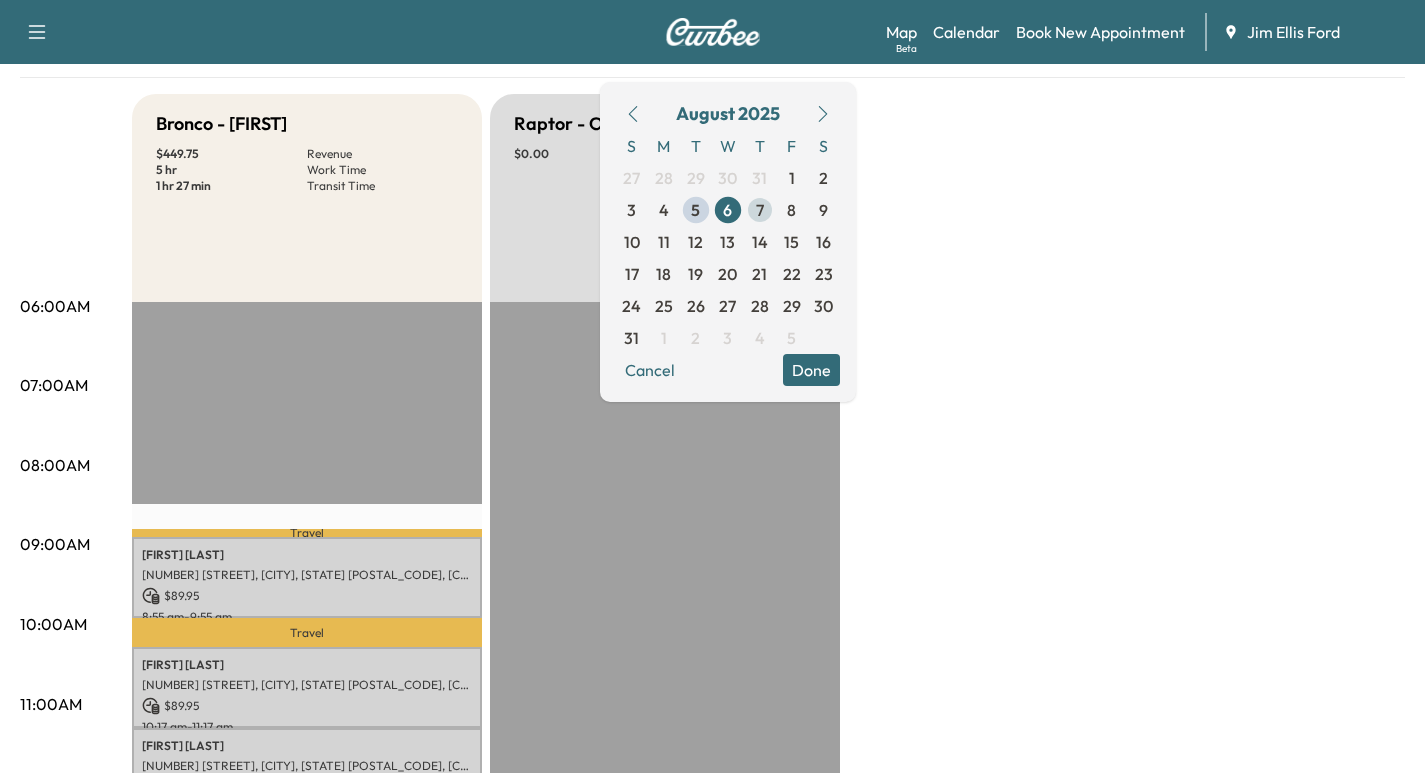 click on "7" at bounding box center [760, 210] 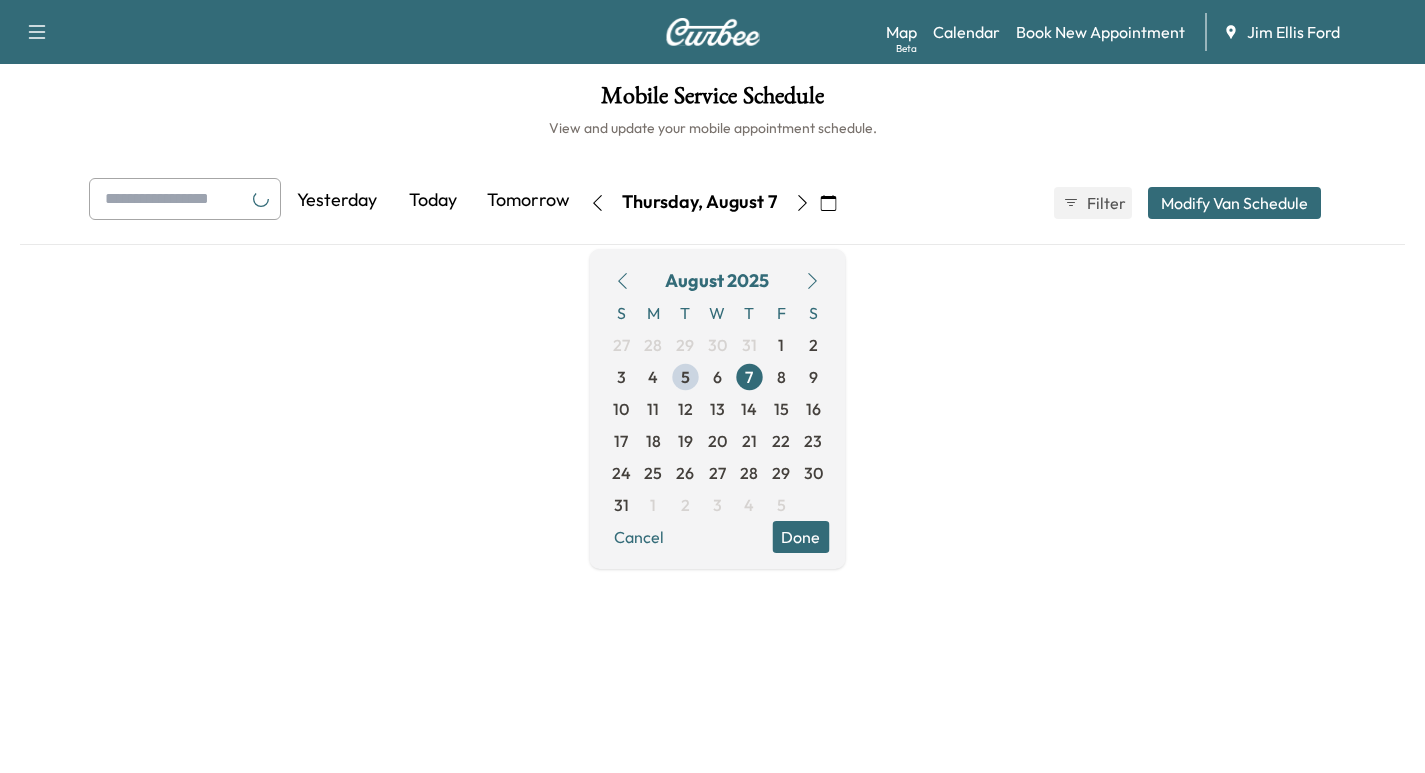 scroll, scrollTop: 0, scrollLeft: 0, axis: both 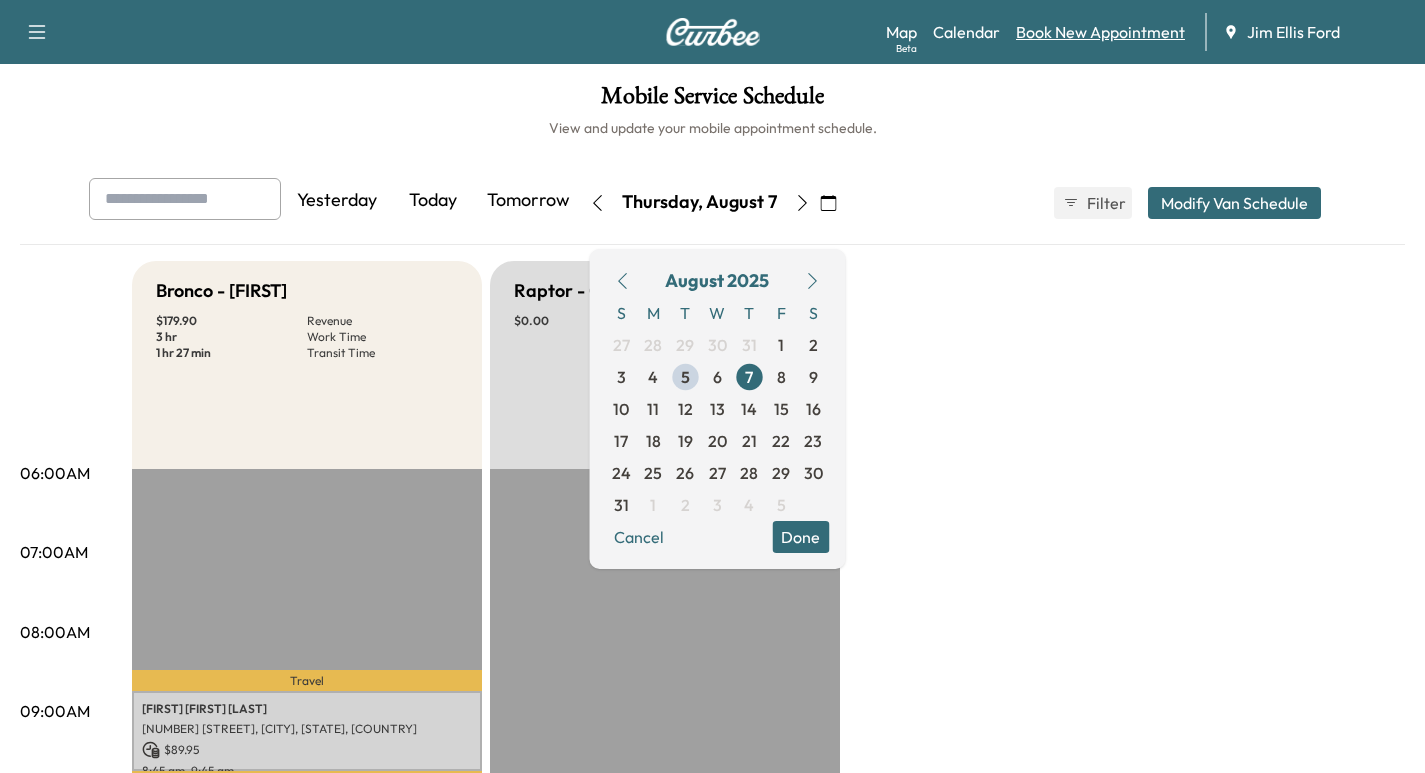 click on "Book New Appointment" at bounding box center (1100, 32) 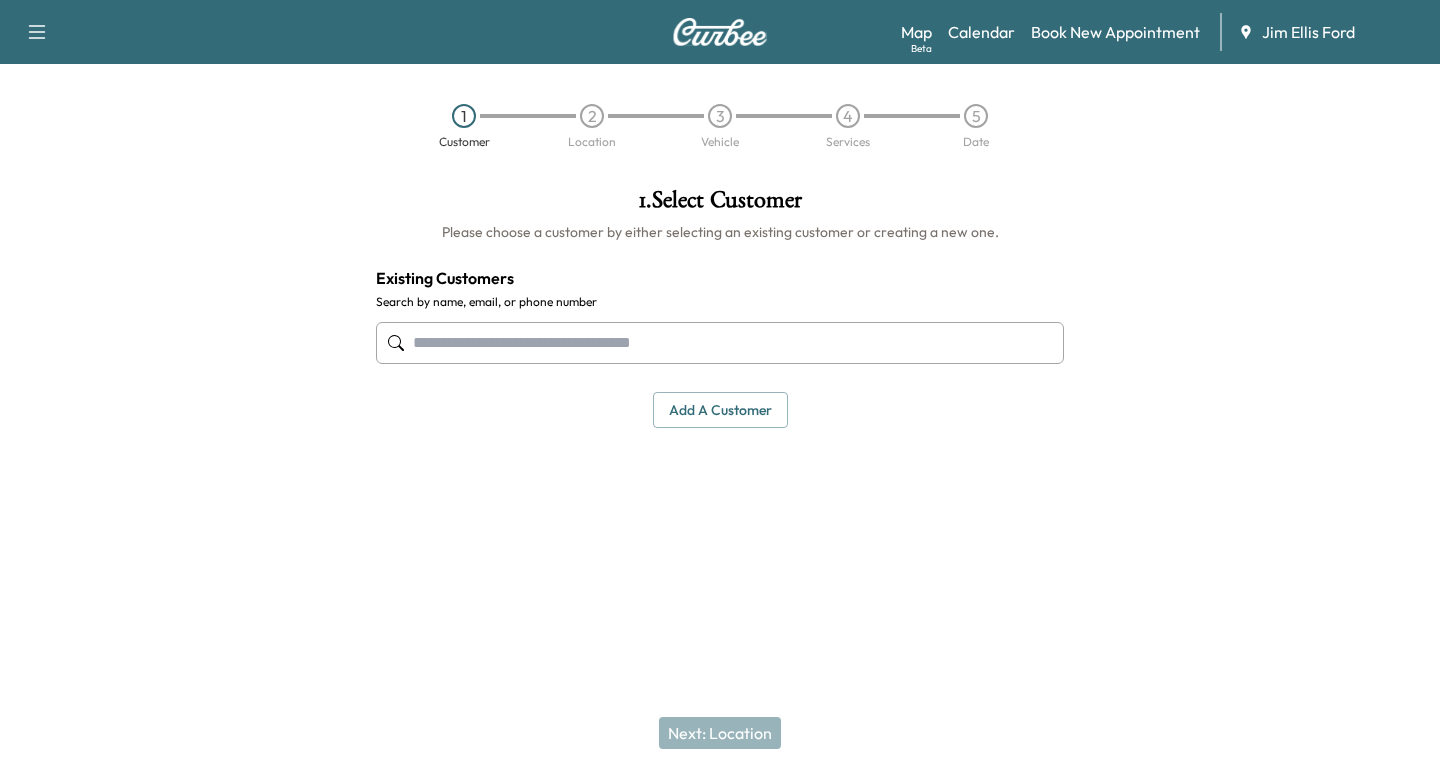 click on "Add a customer" at bounding box center [720, 410] 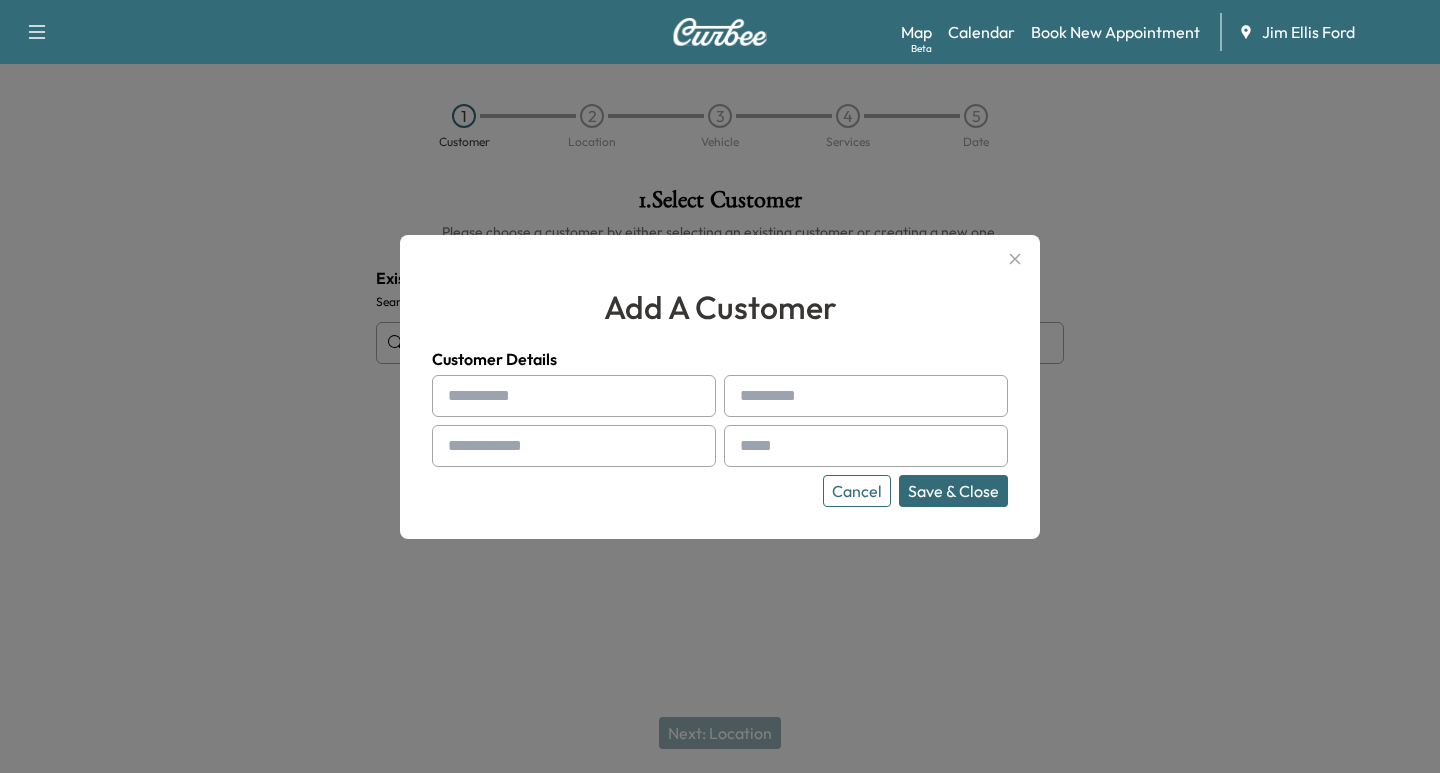 click at bounding box center [574, 396] 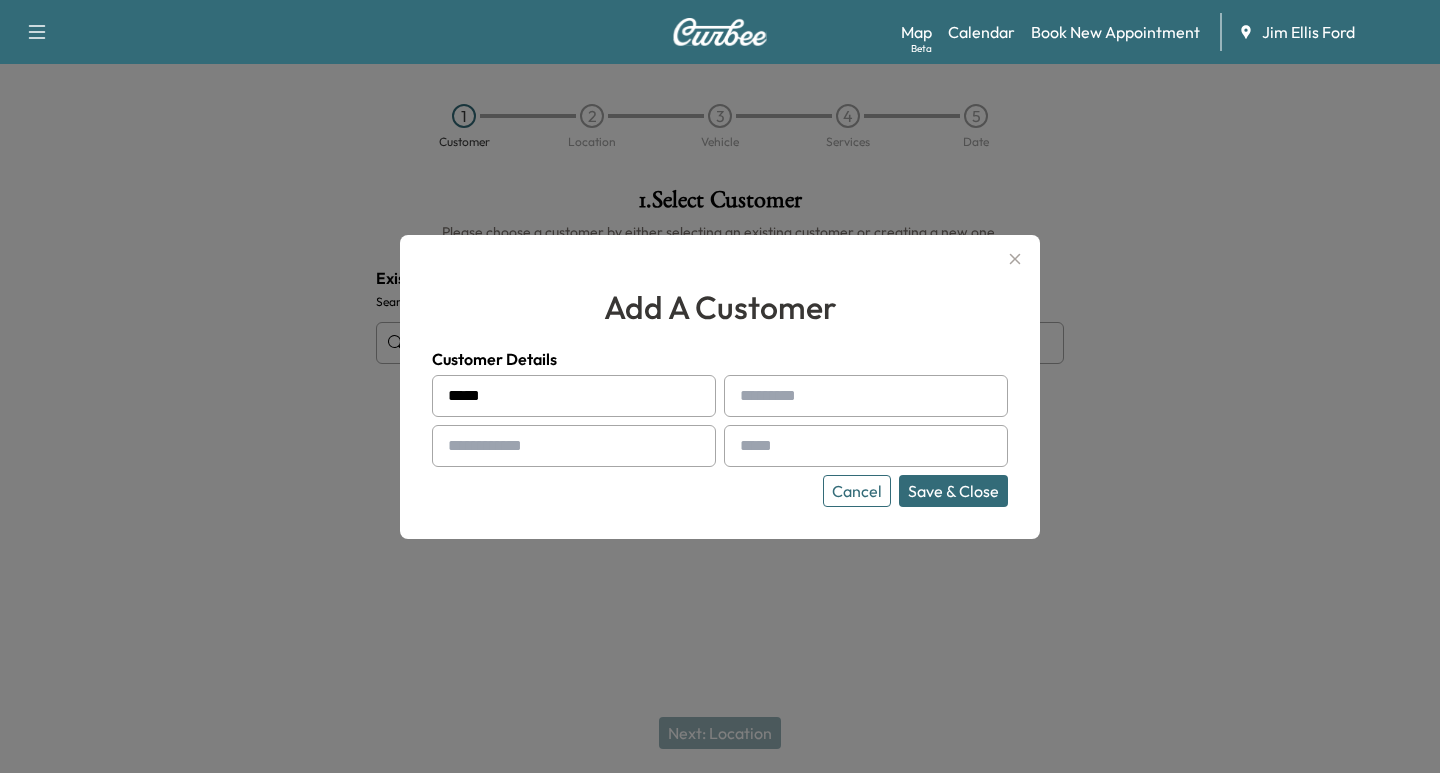 type on "*****" 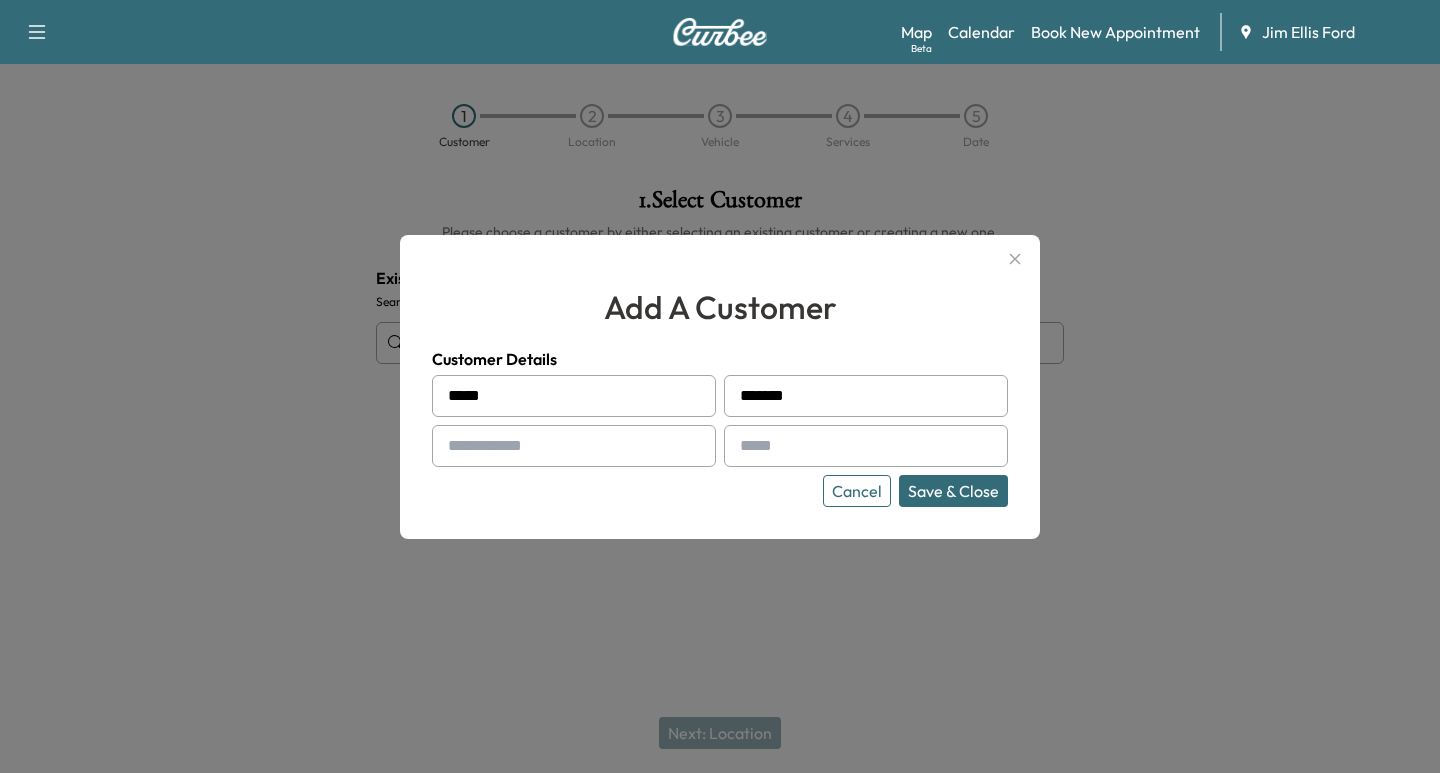 type on "*******" 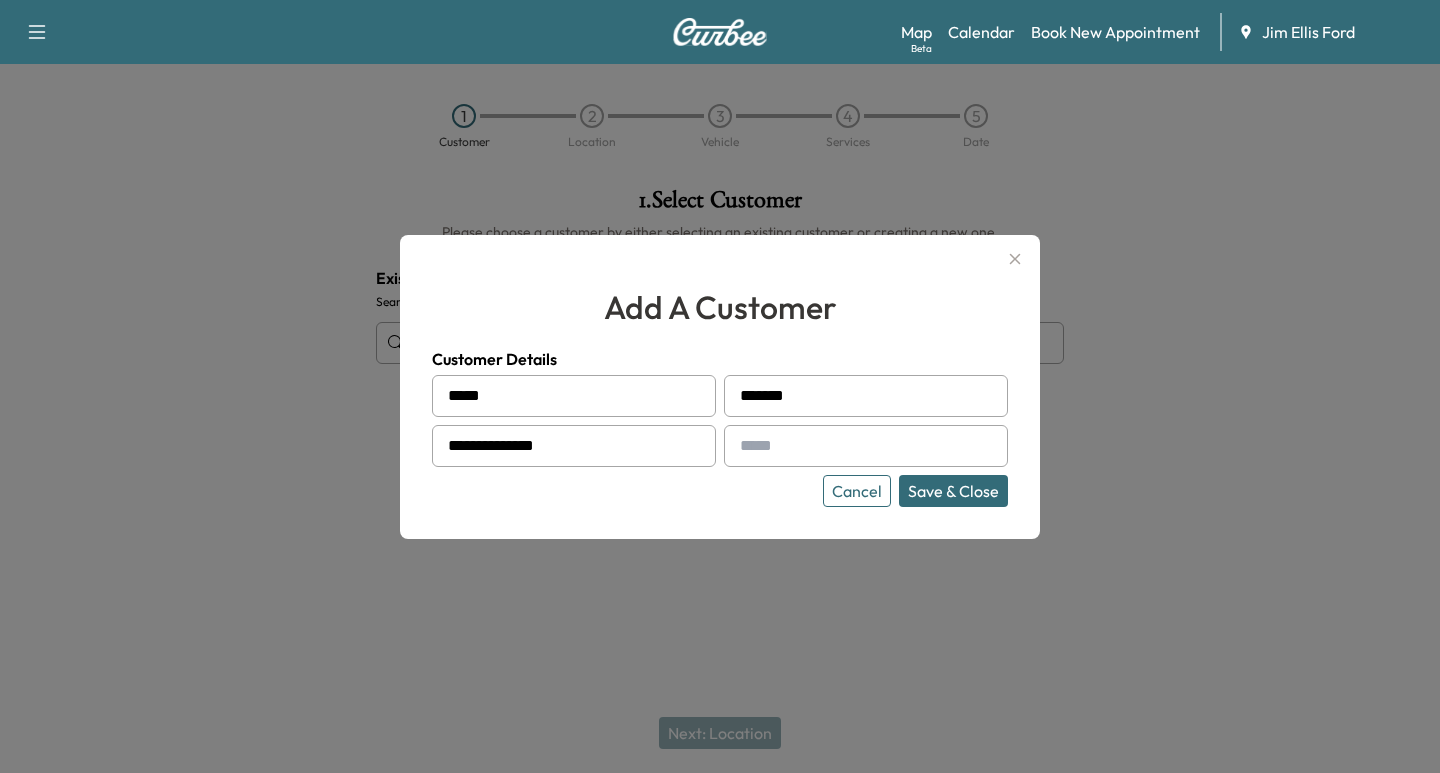 type on "**********" 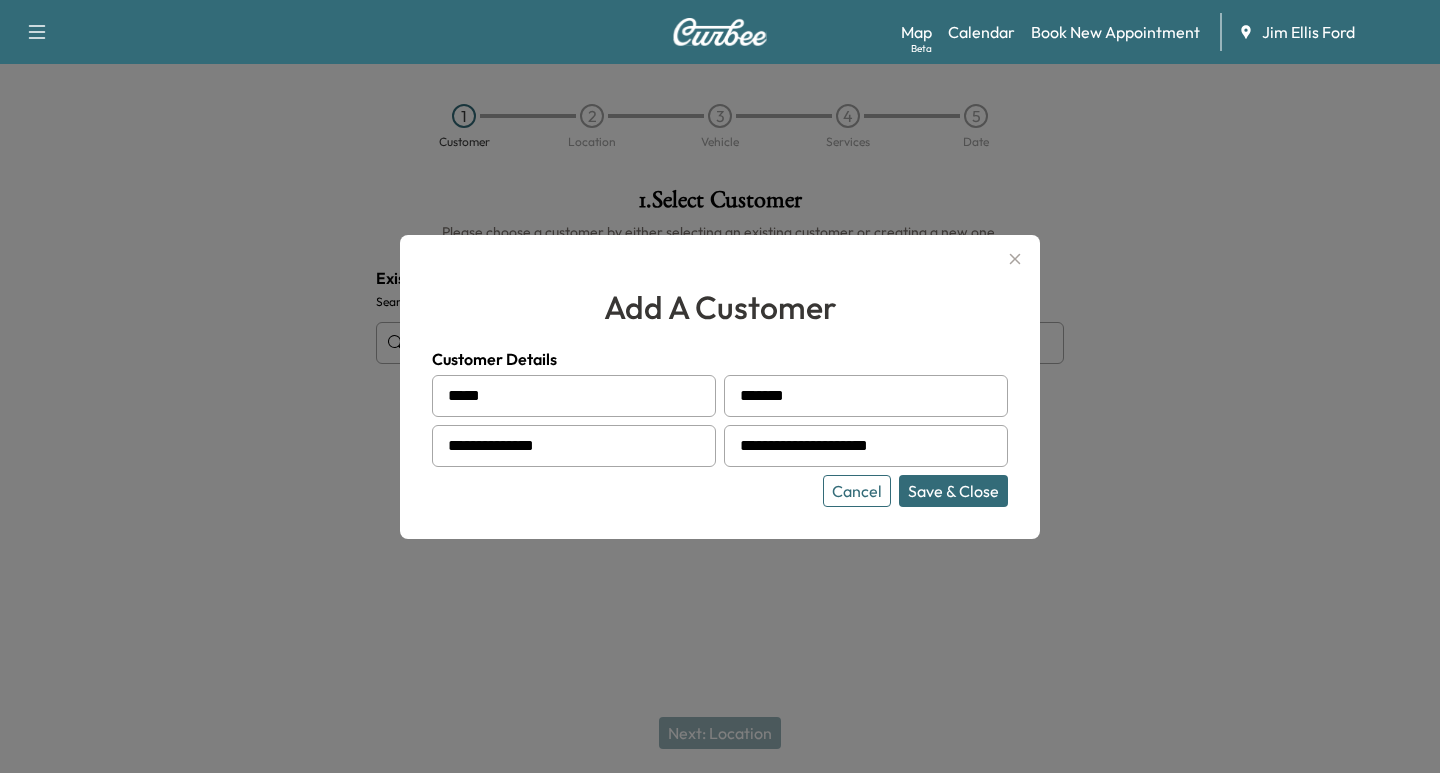 type on "**********" 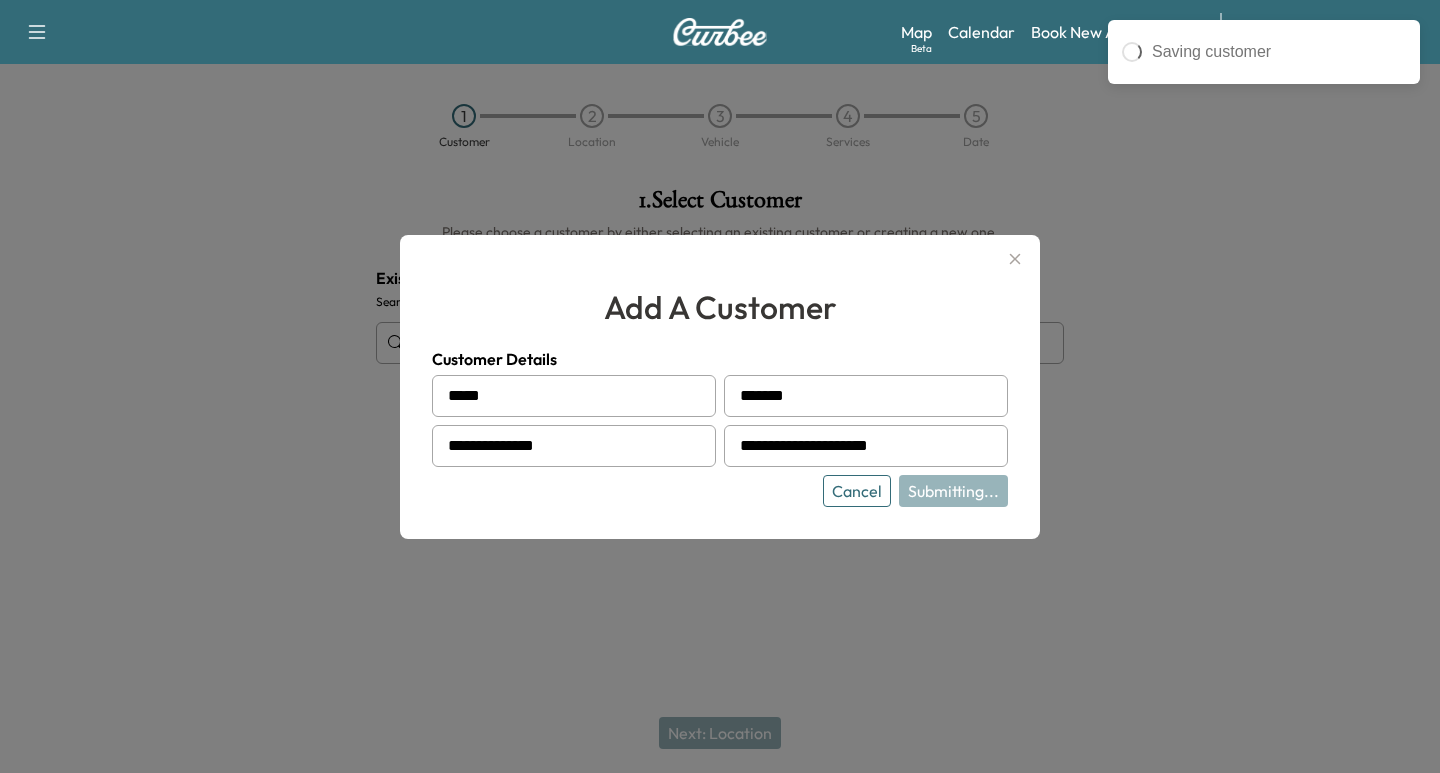 type on "**********" 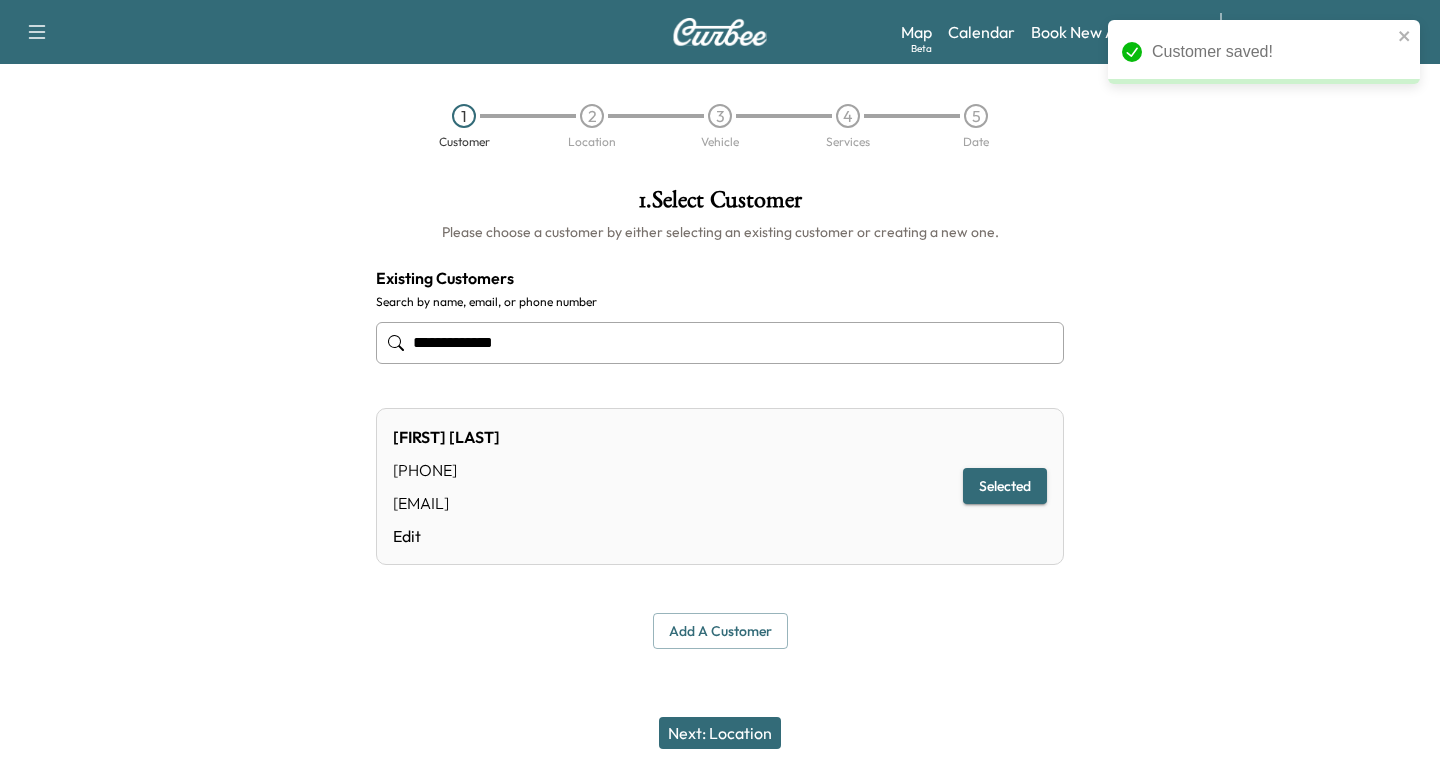 click on "Next: Location" at bounding box center [720, 733] 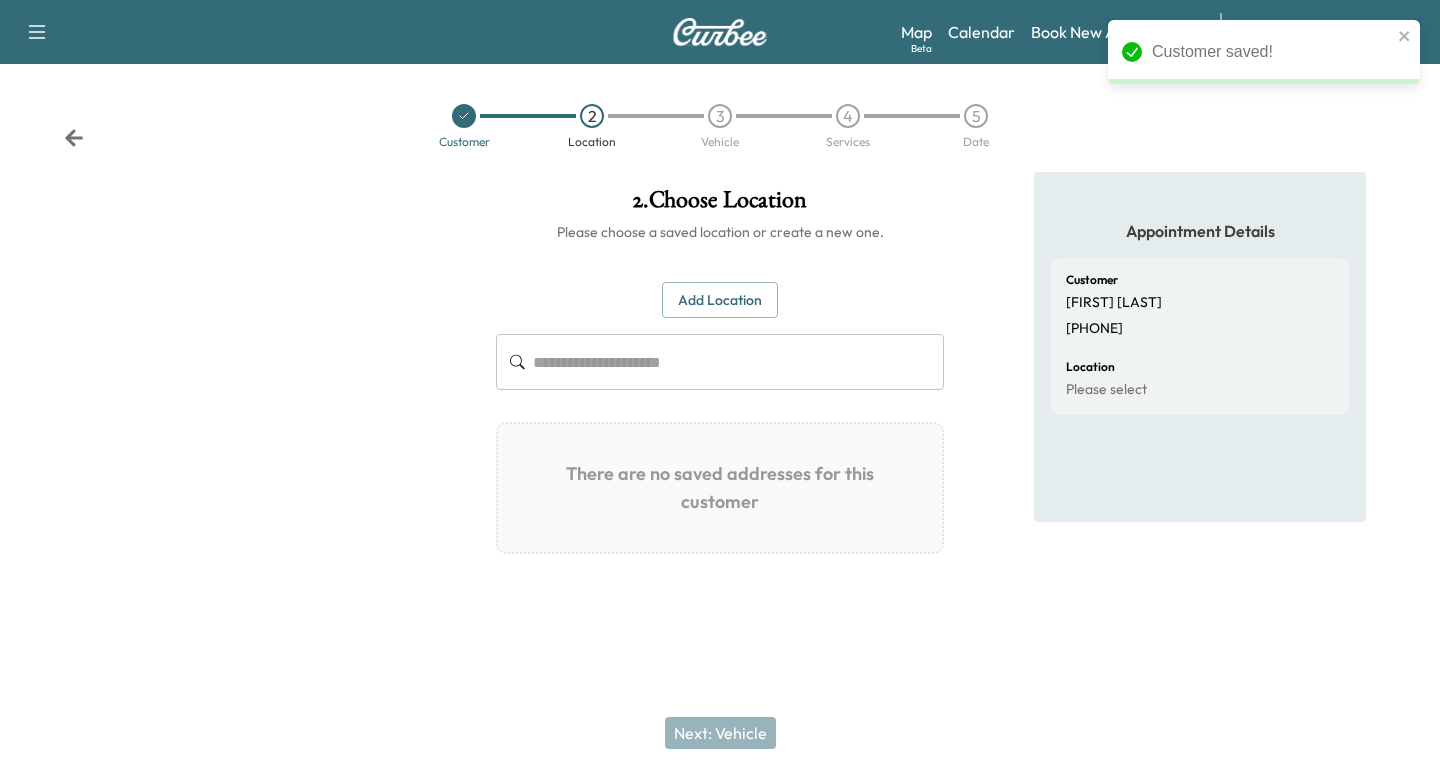 click on "Add Location" at bounding box center [720, 300] 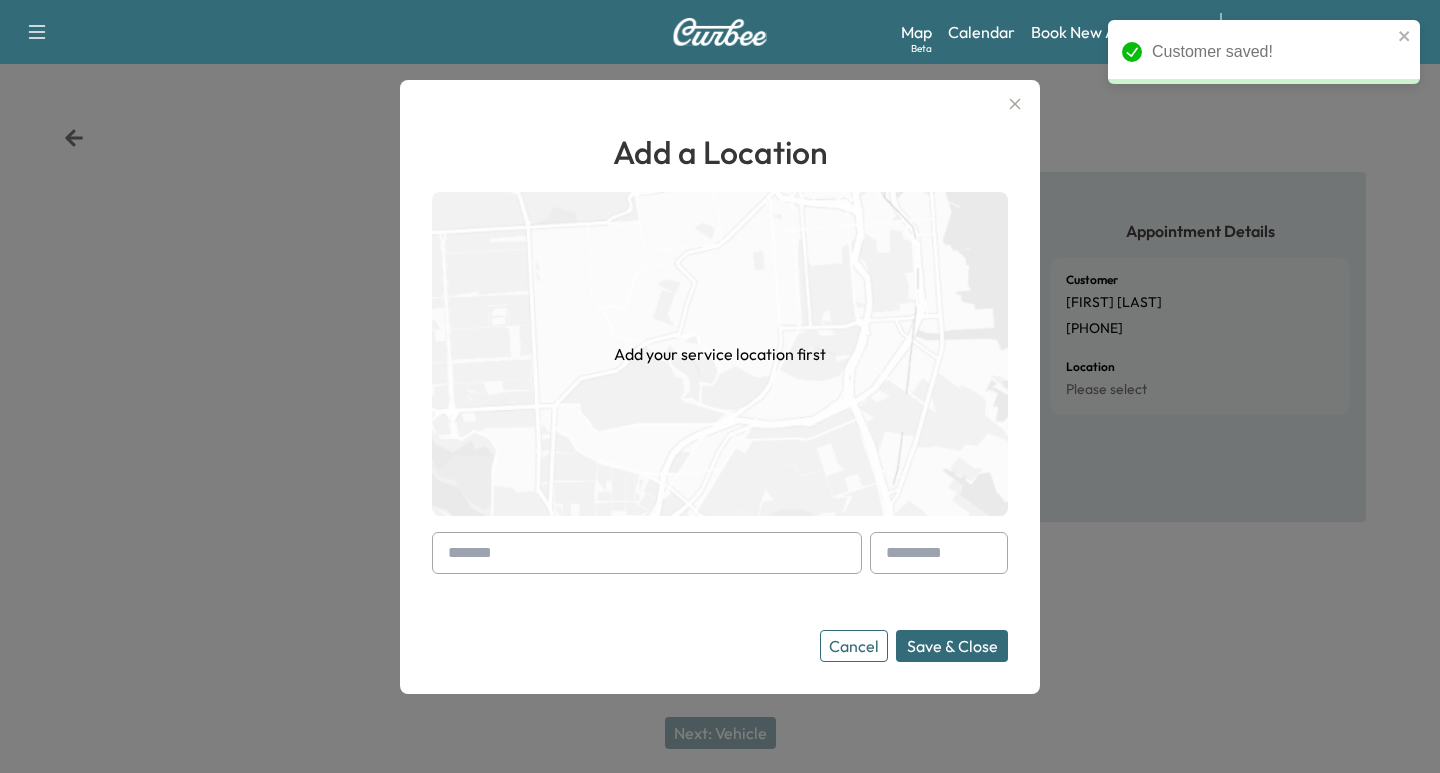 click at bounding box center (647, 553) 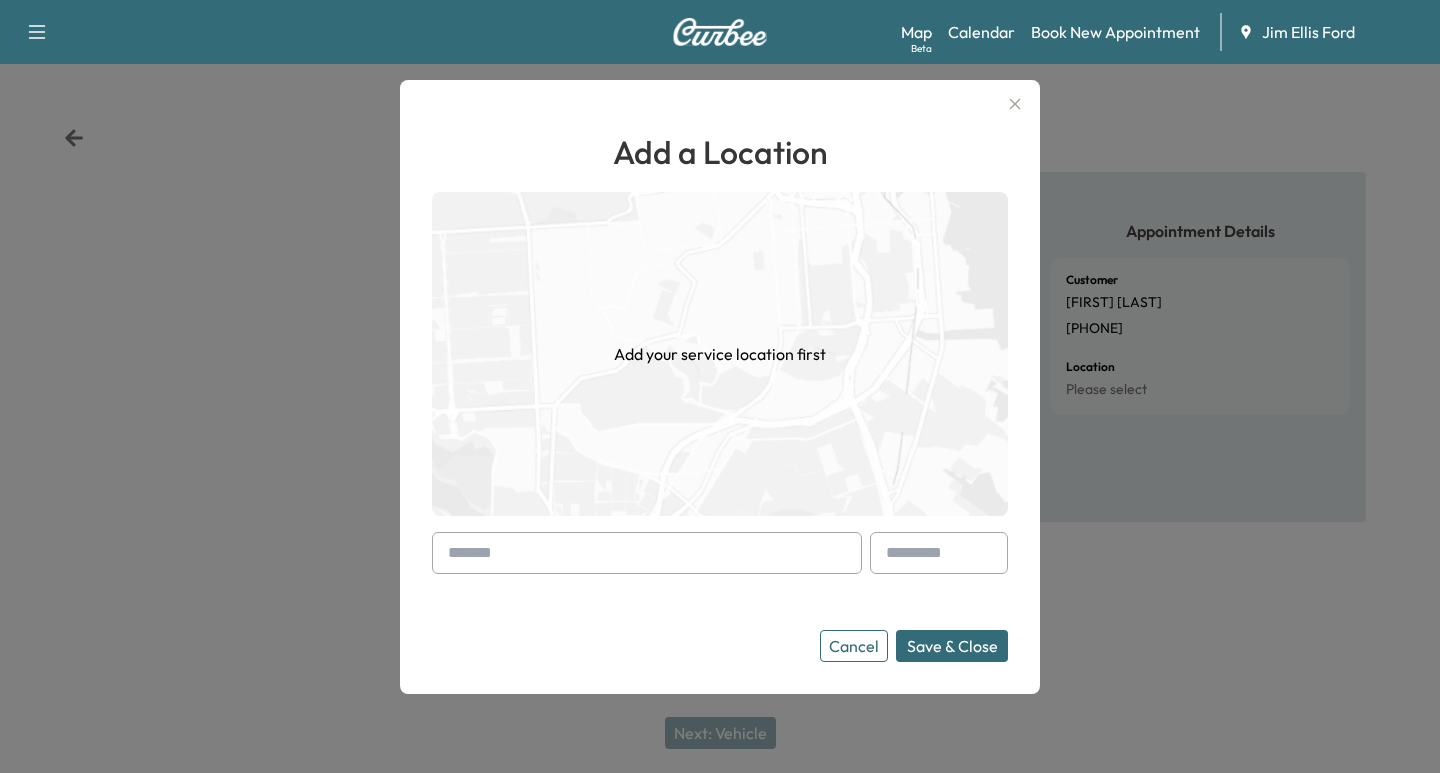 click at bounding box center (647, 553) 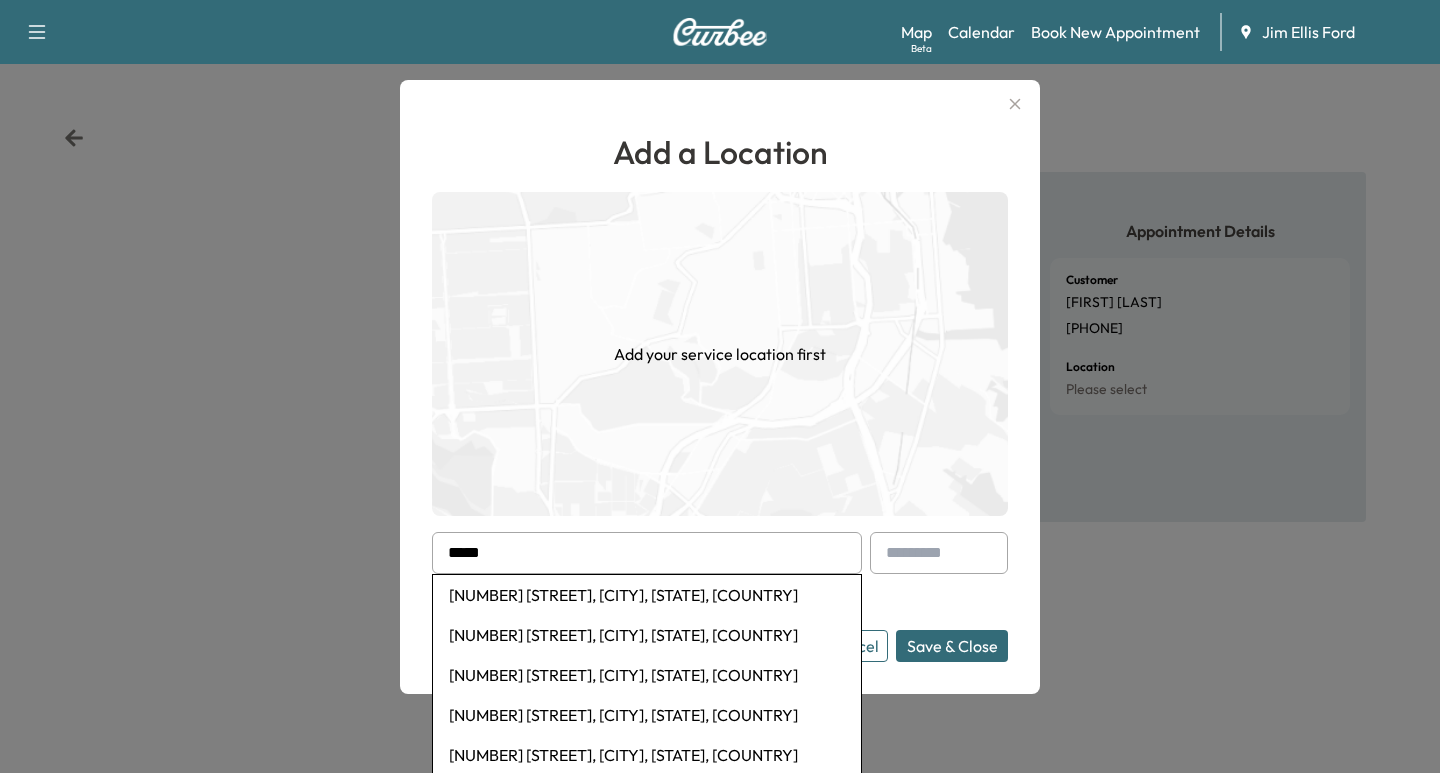 click on "[NUMBER] [STREET], [CITY], [STATE], [COUNTRY]" at bounding box center (647, 635) 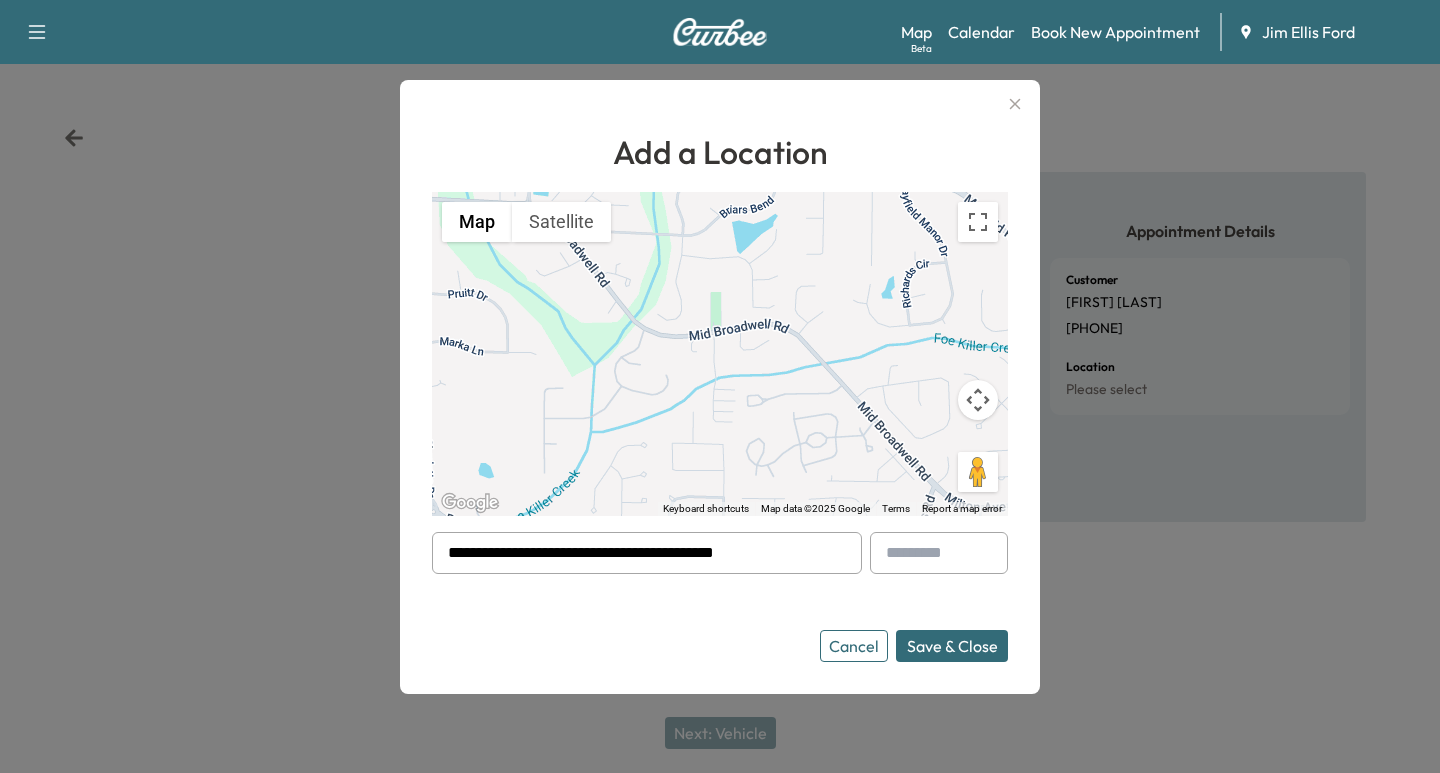 click on "Save & Close" at bounding box center [952, 646] 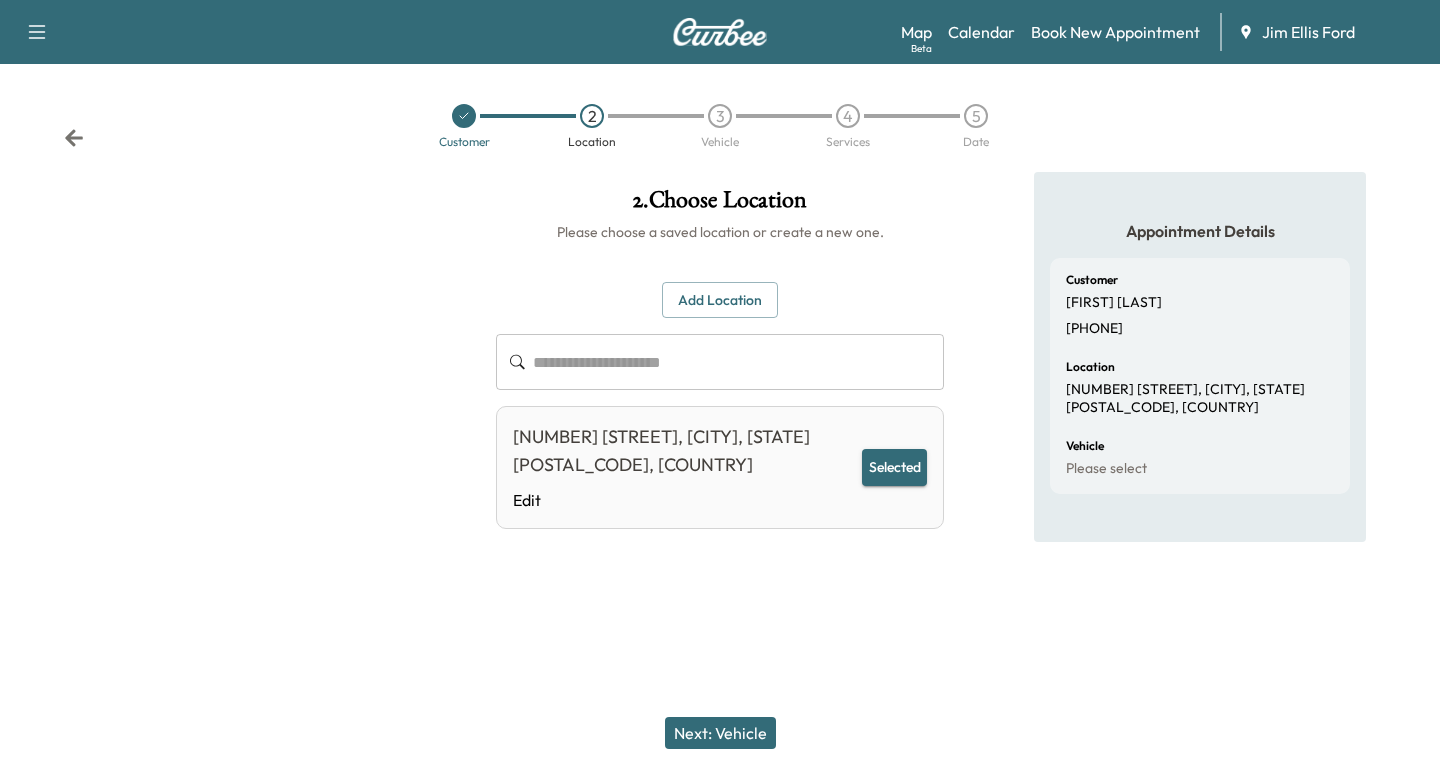 click on "Next: Vehicle" at bounding box center [720, 733] 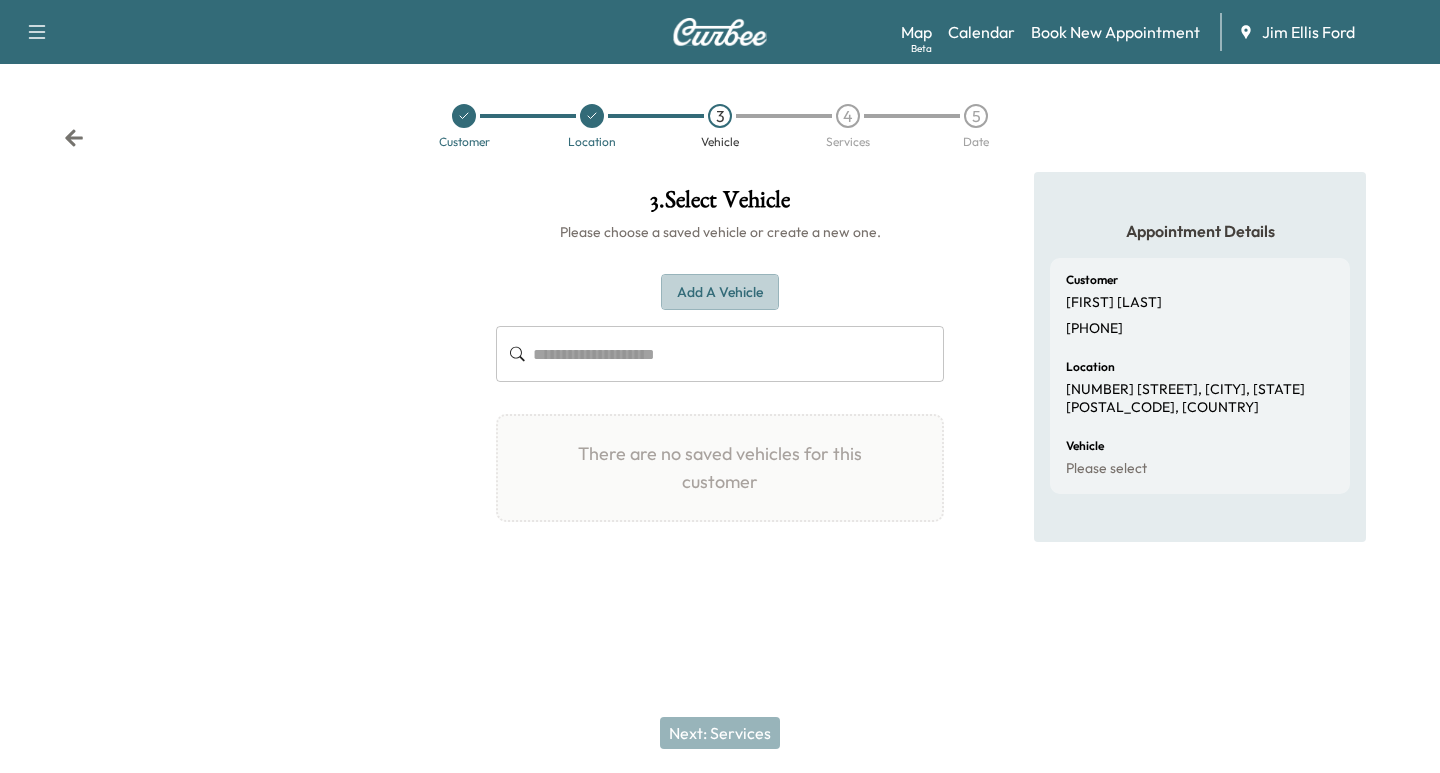 click on "Add a Vehicle" at bounding box center (720, 292) 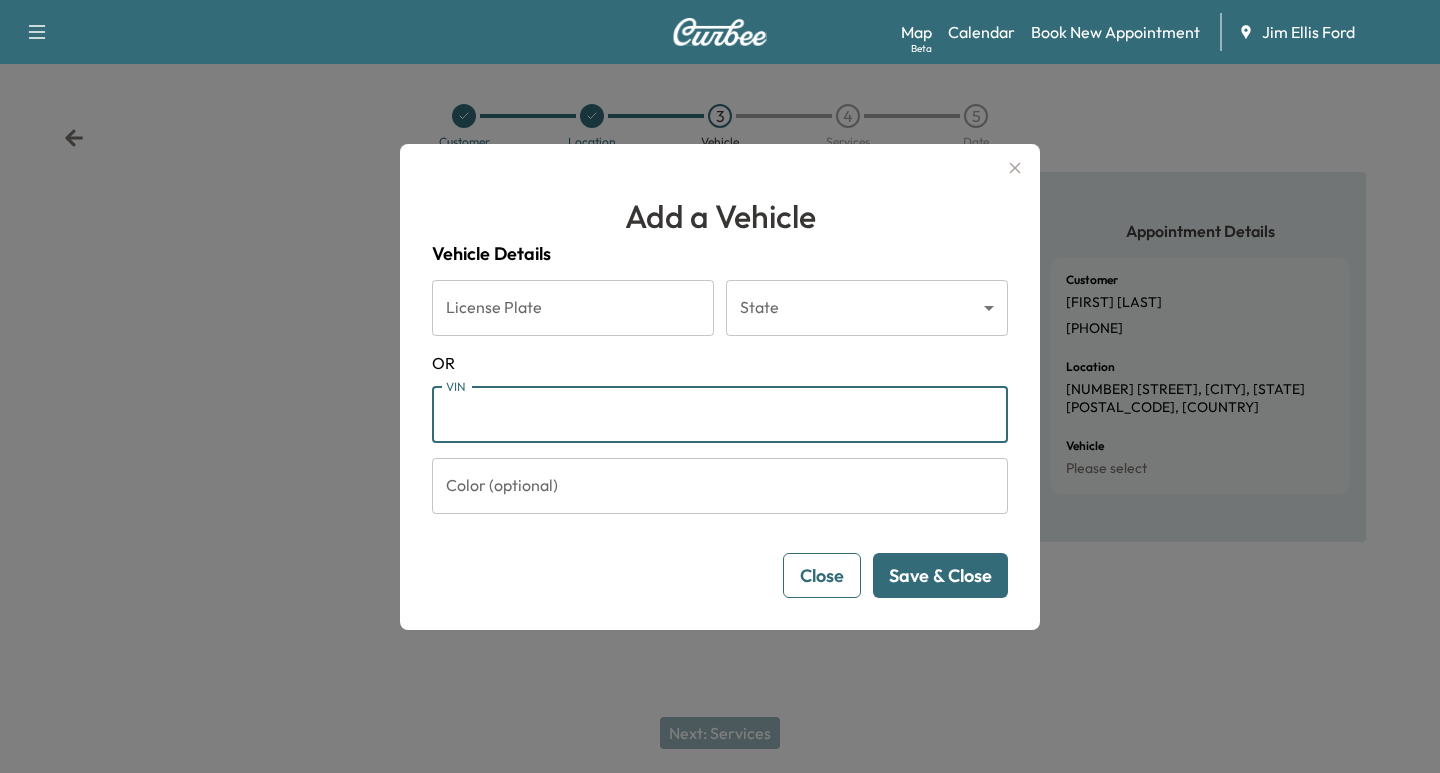 paste on "**********" 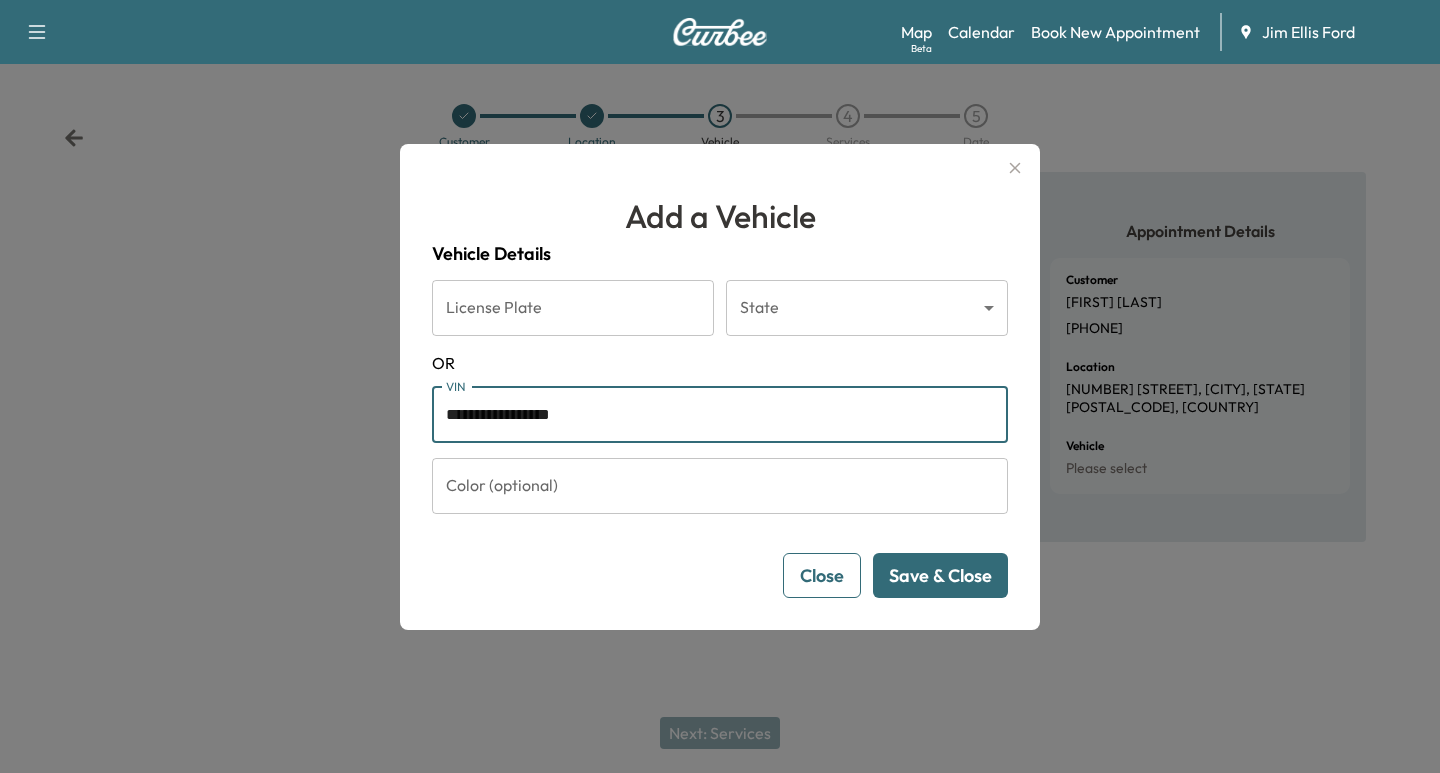 type on "**********" 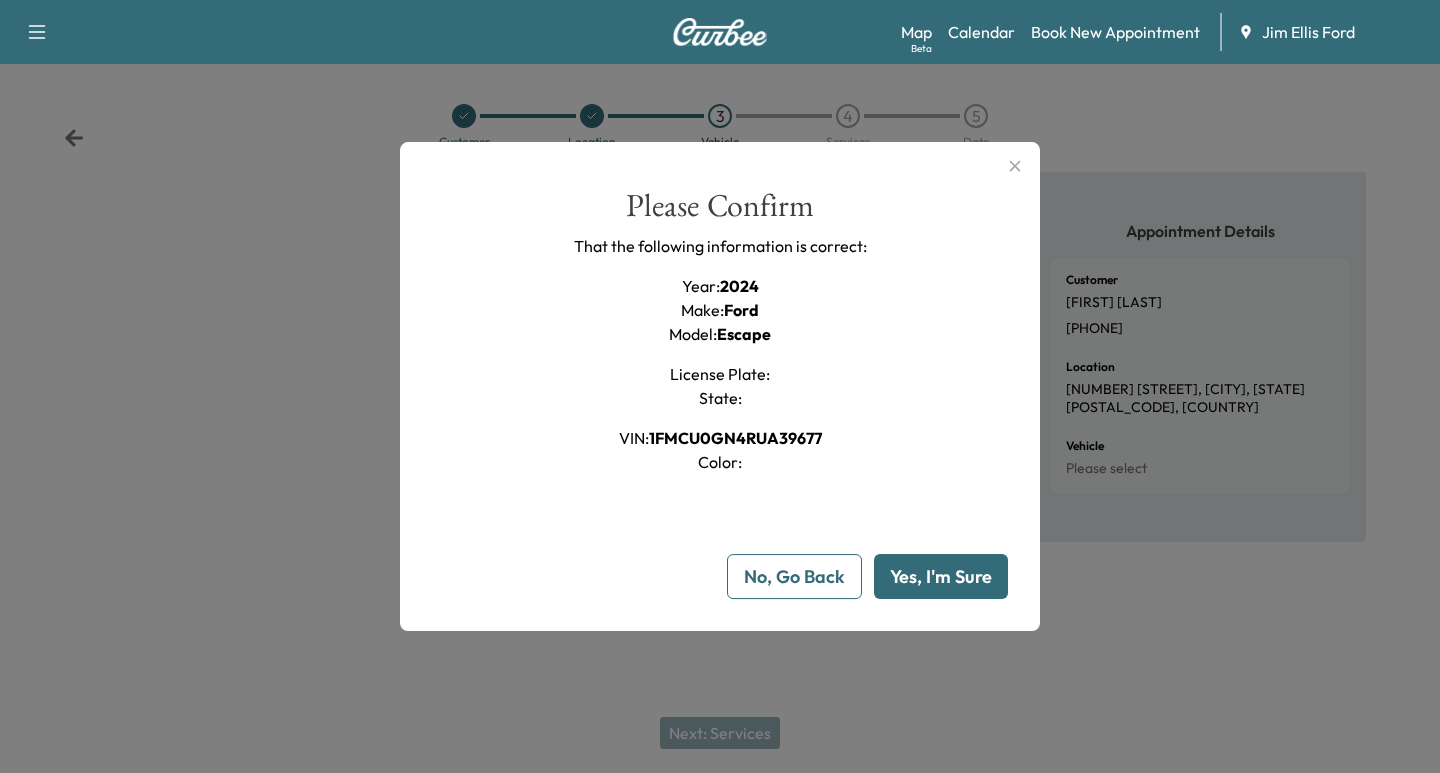 click on "Yes, I'm Sure" at bounding box center (941, 576) 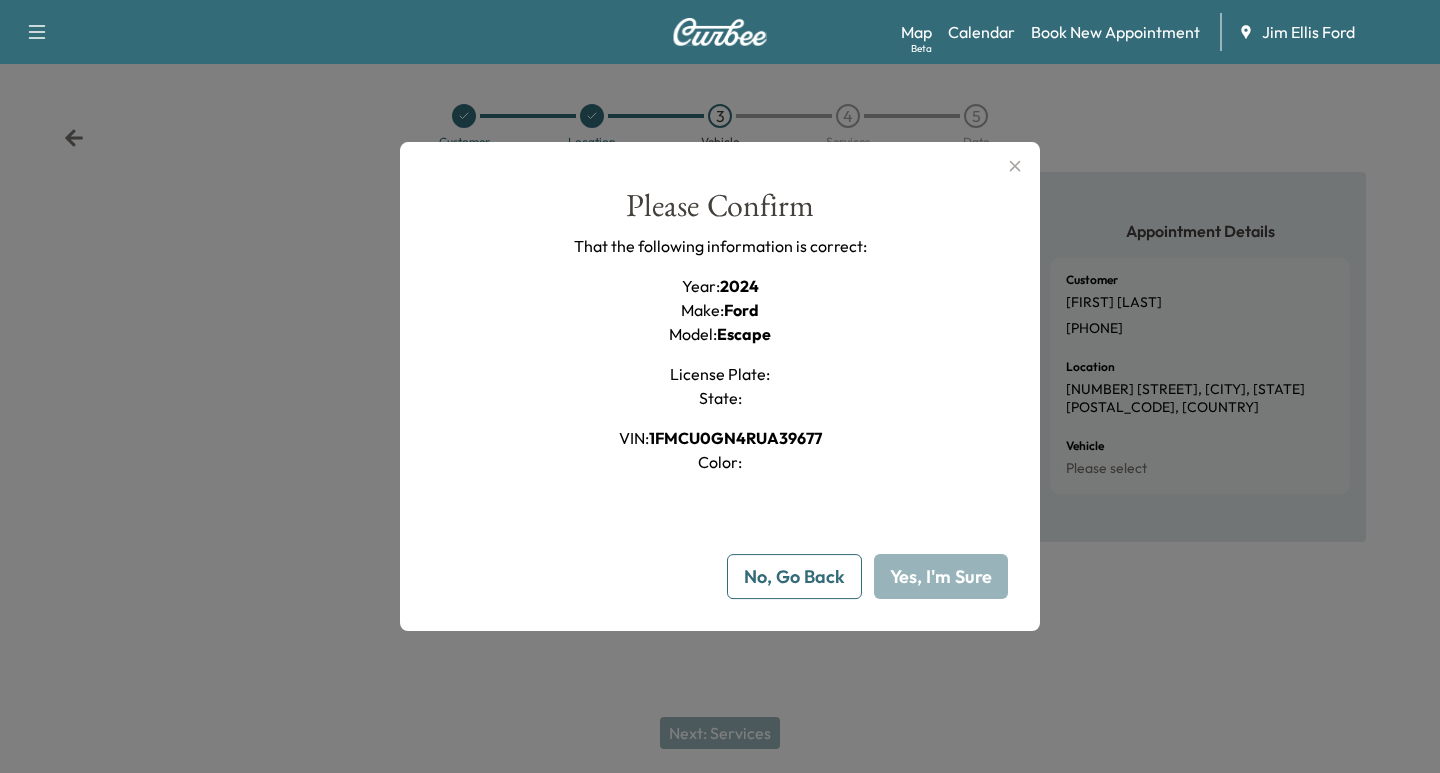 type 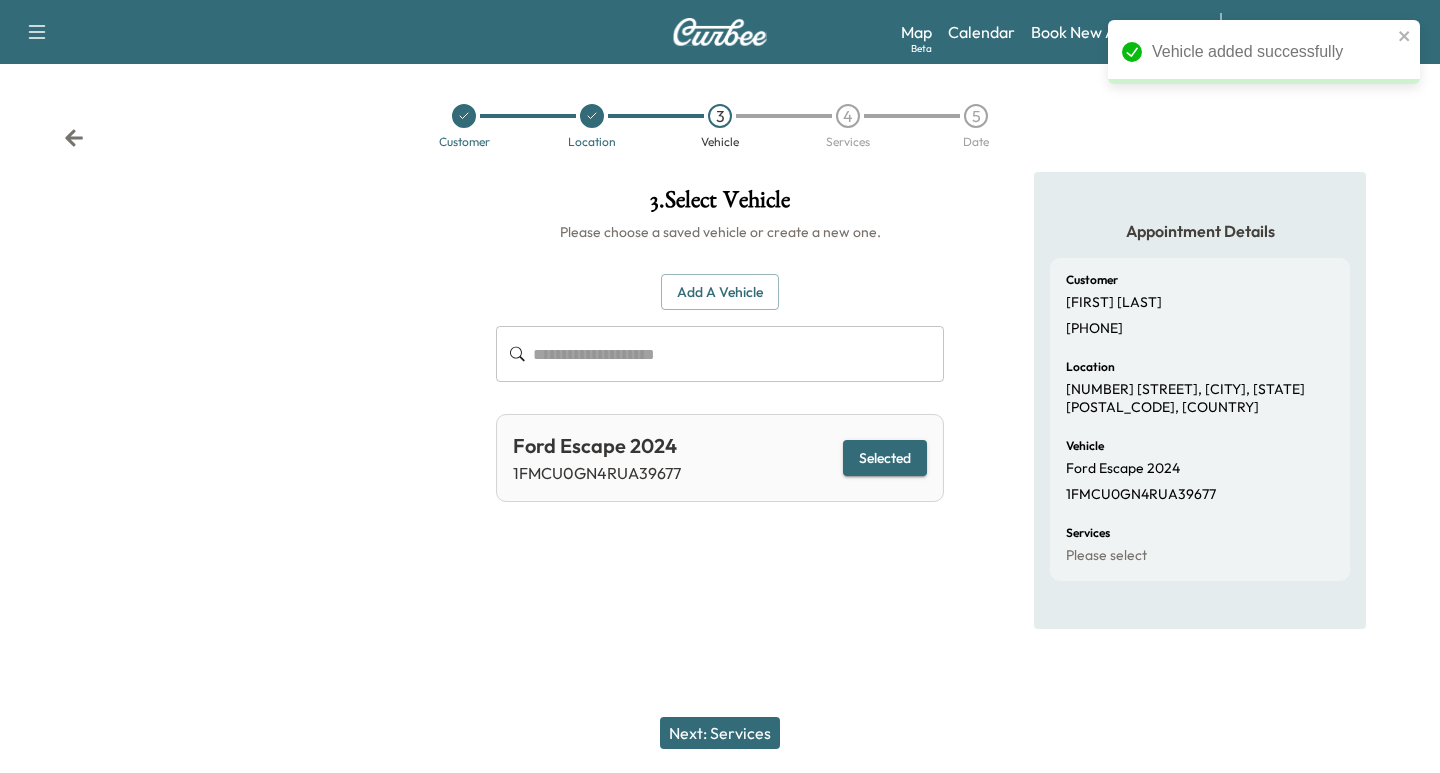 click on "Next: Services" at bounding box center (720, 733) 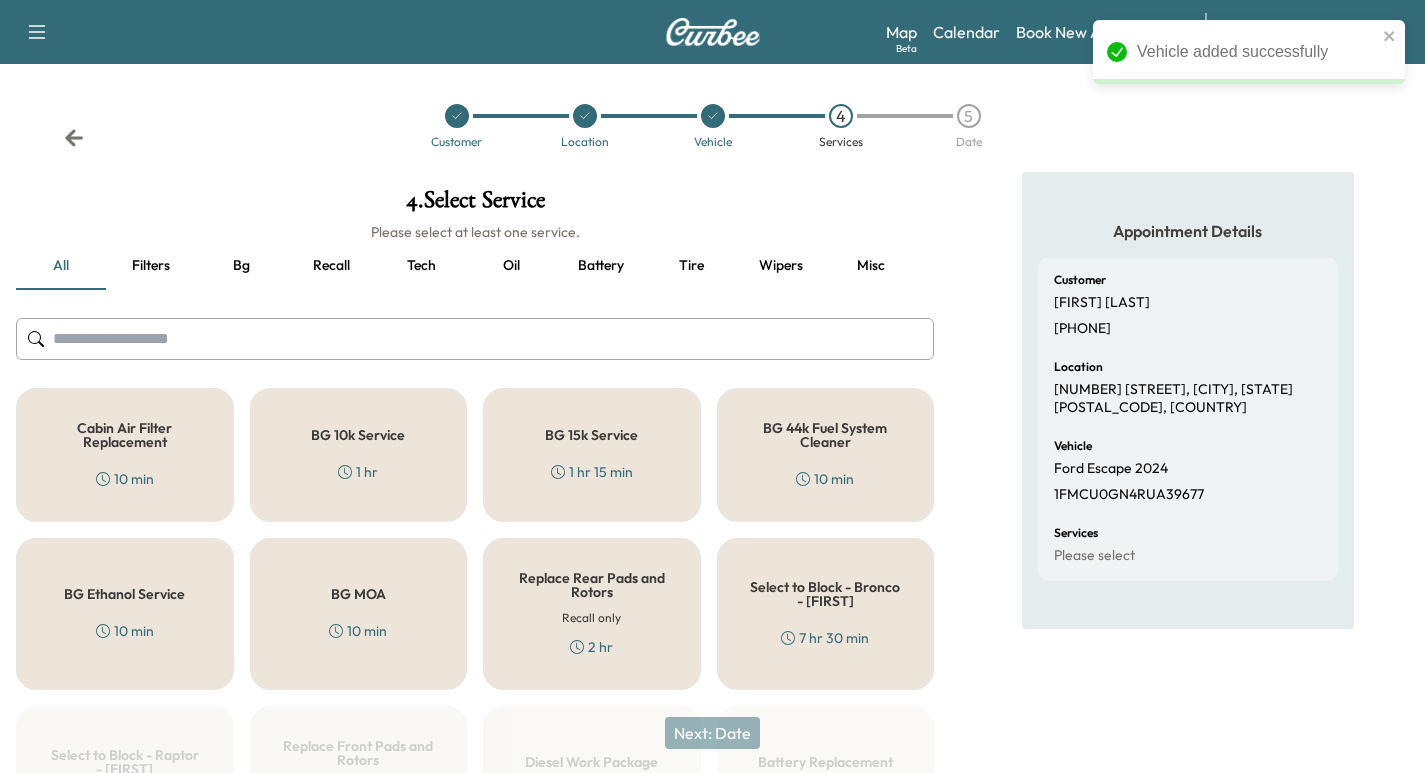 click on "Oil" at bounding box center [511, 266] 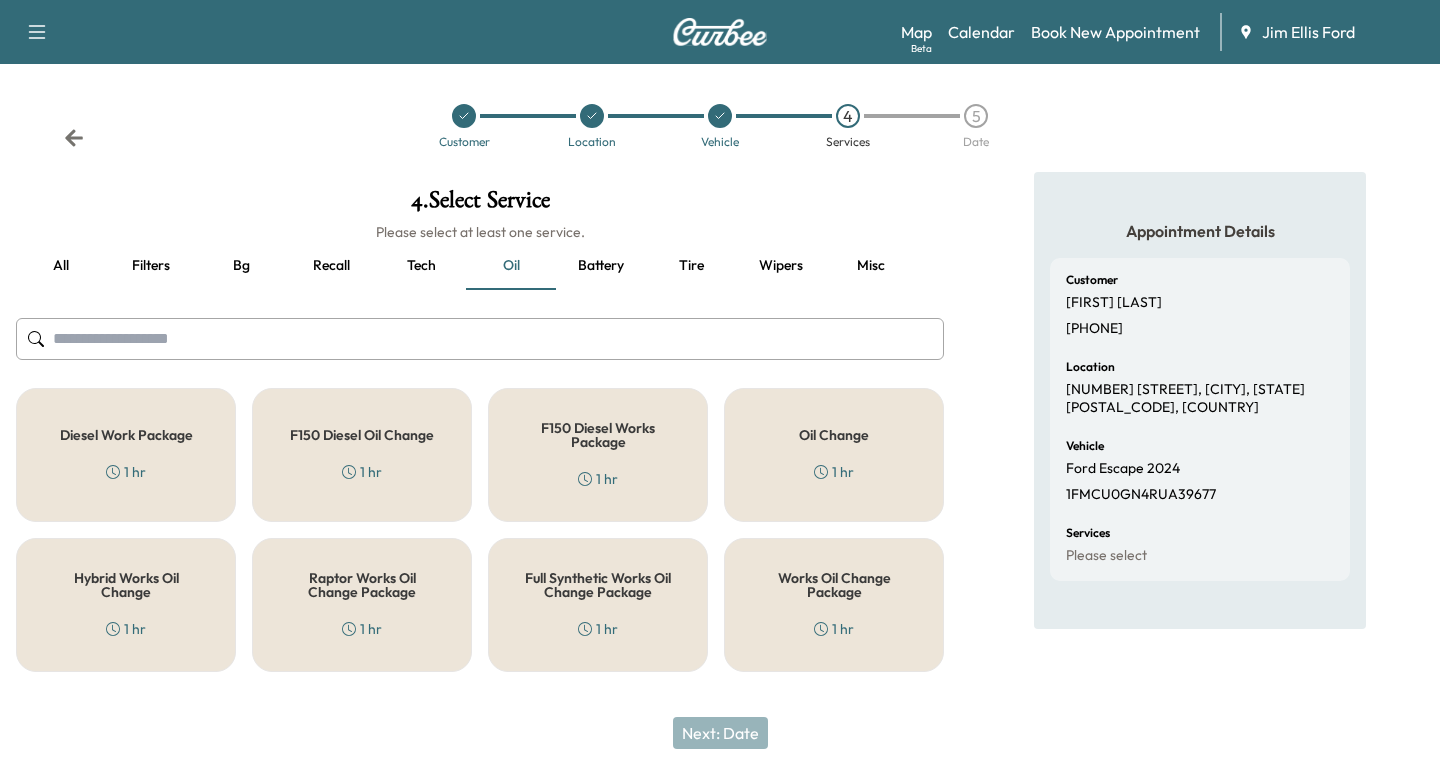 click on "Works Oil Change Package 1 hr" at bounding box center (834, 605) 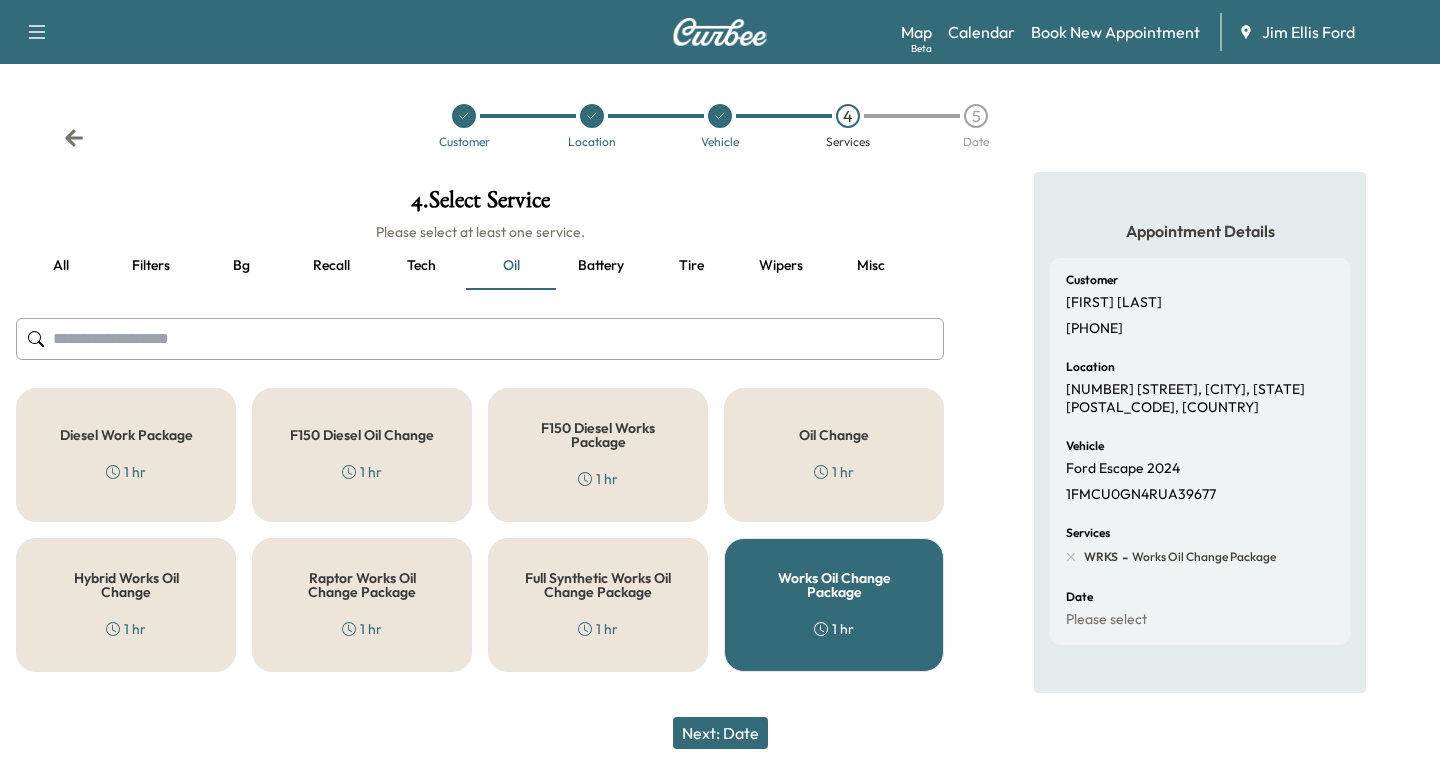 click on "Next: Date" at bounding box center (720, 733) 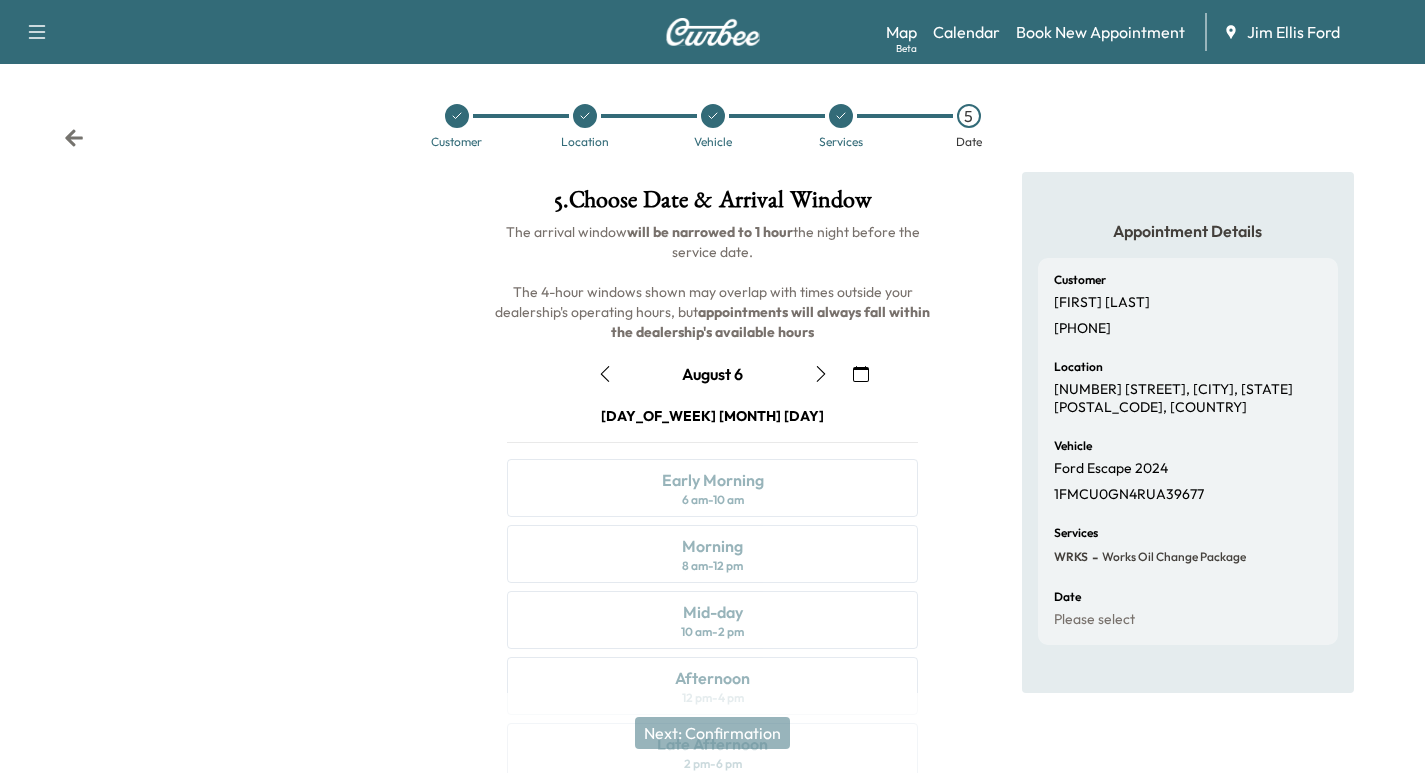click 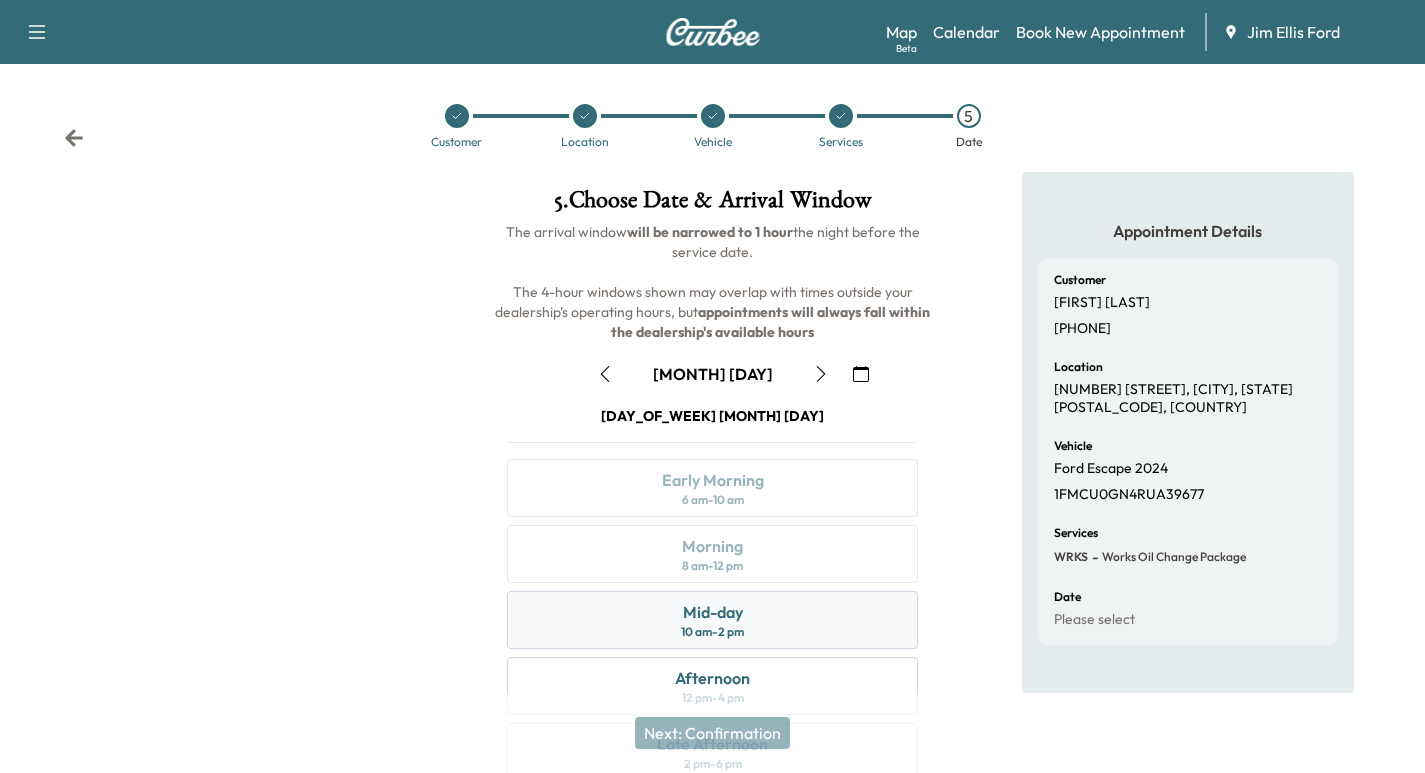 click on "Mid-day 10 am  -  2 pm" at bounding box center (712, 620) 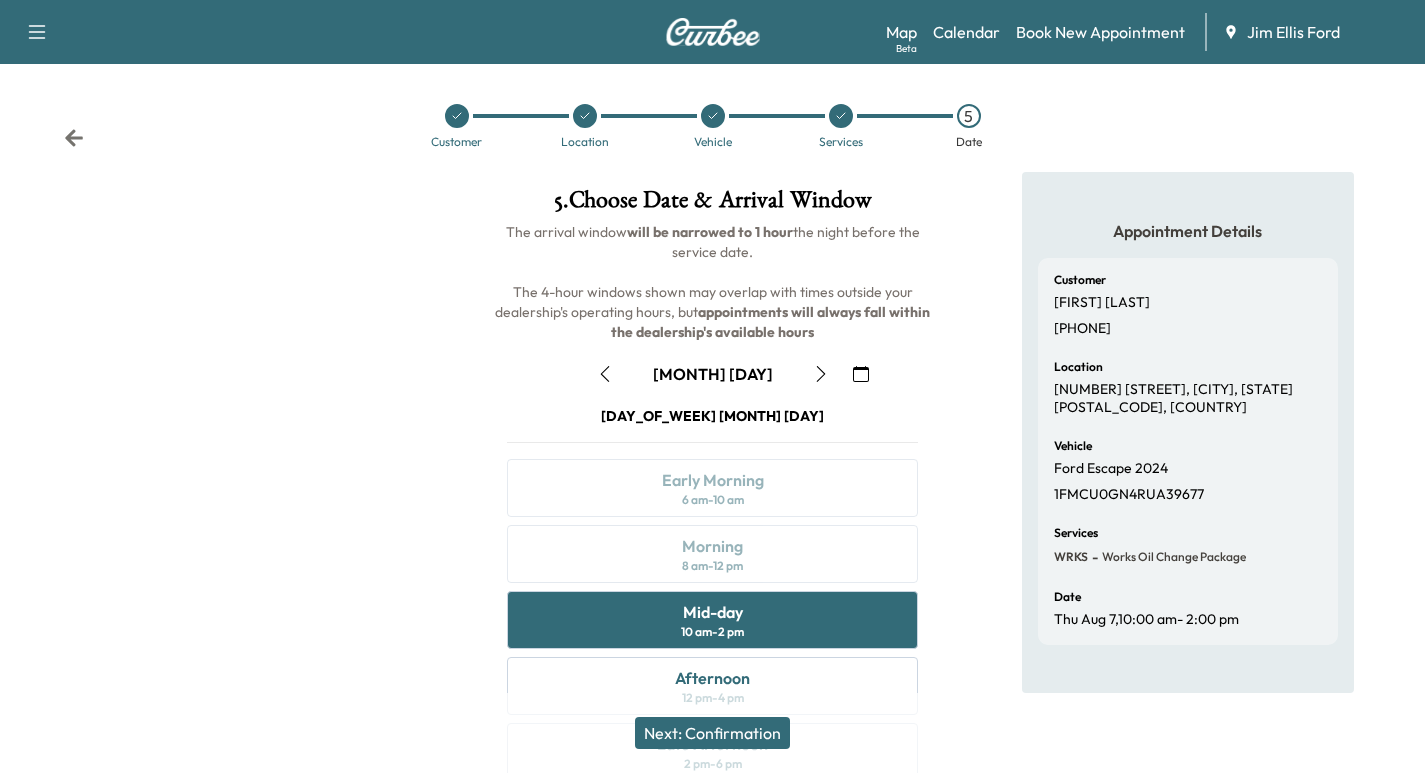 click on "Next: Confirmation" at bounding box center (712, 733) 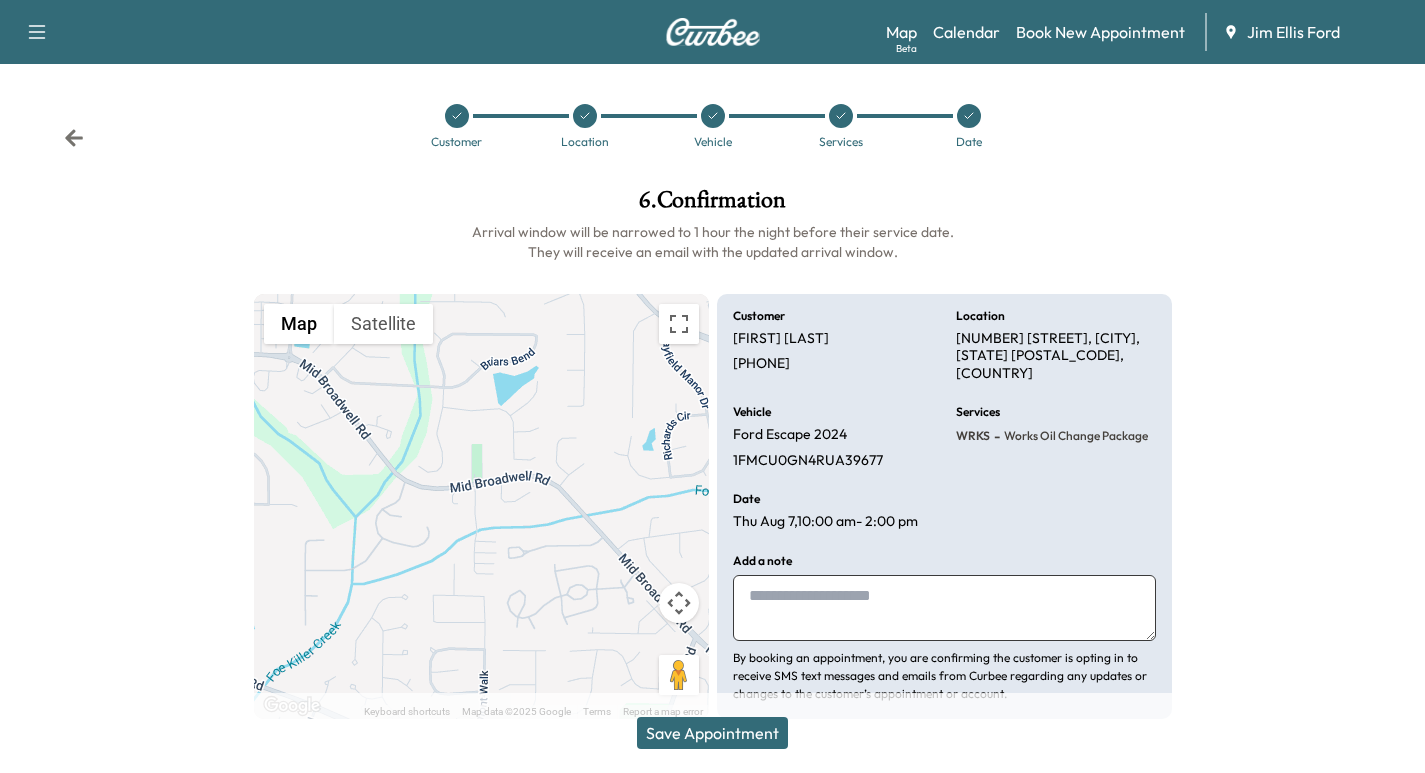 click at bounding box center [944, 608] 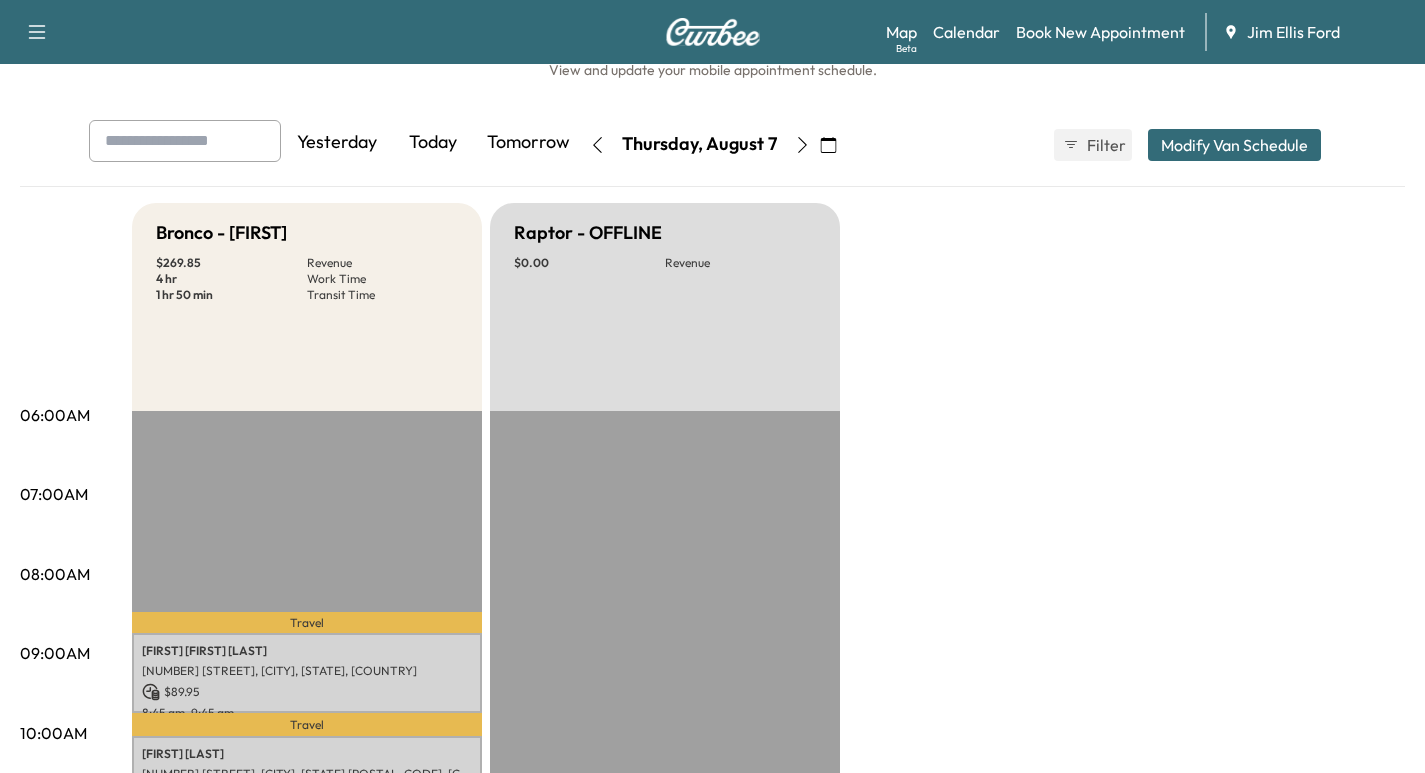 scroll, scrollTop: 0, scrollLeft: 0, axis: both 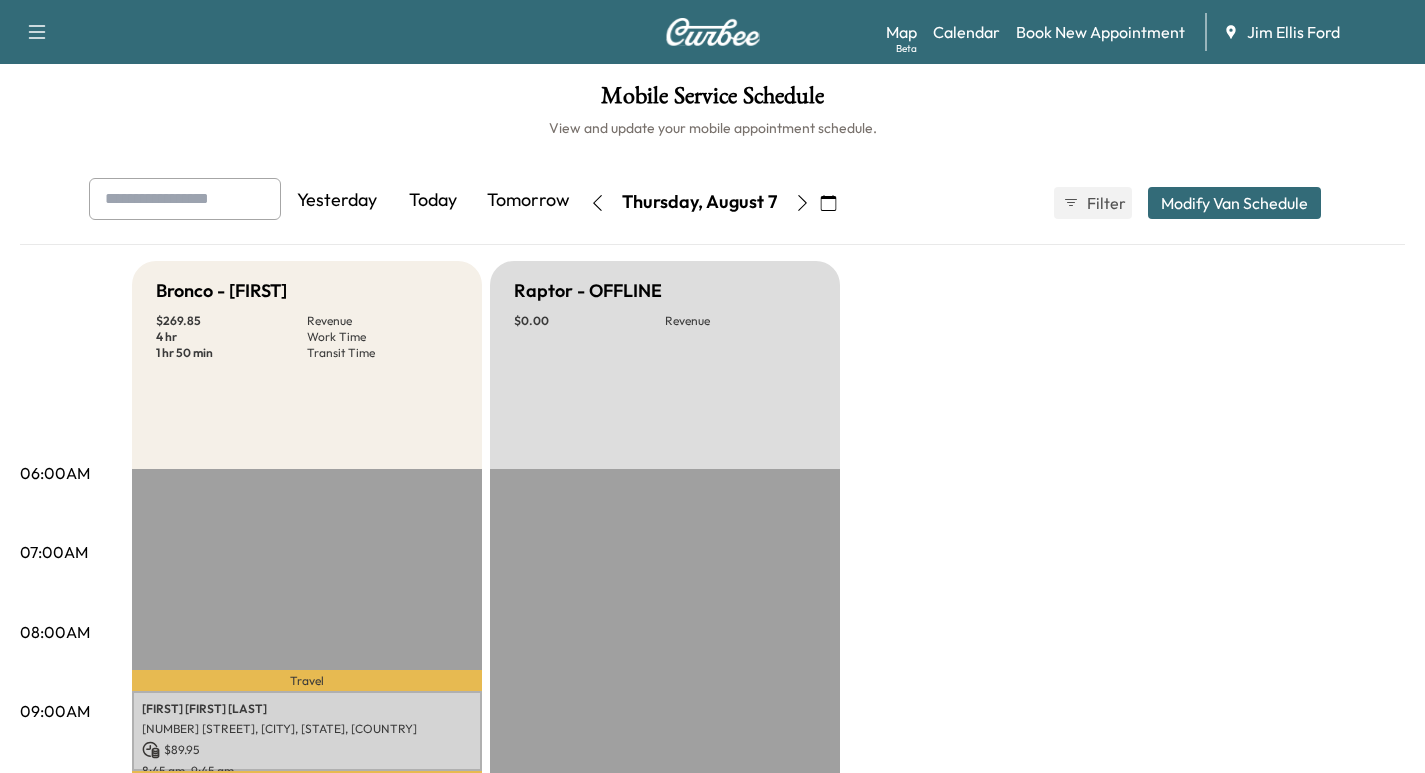 click on "Modify Van Schedule" at bounding box center (1234, 203) 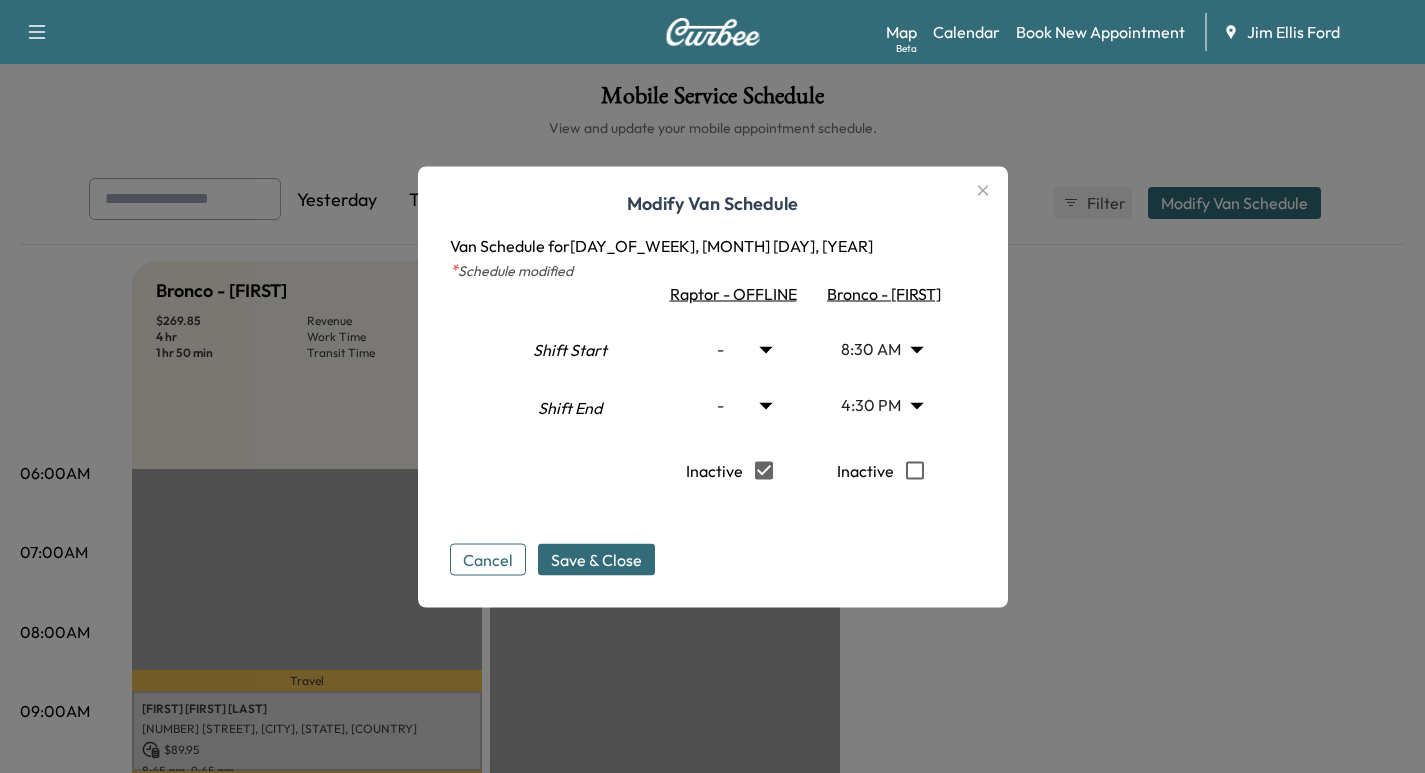 click 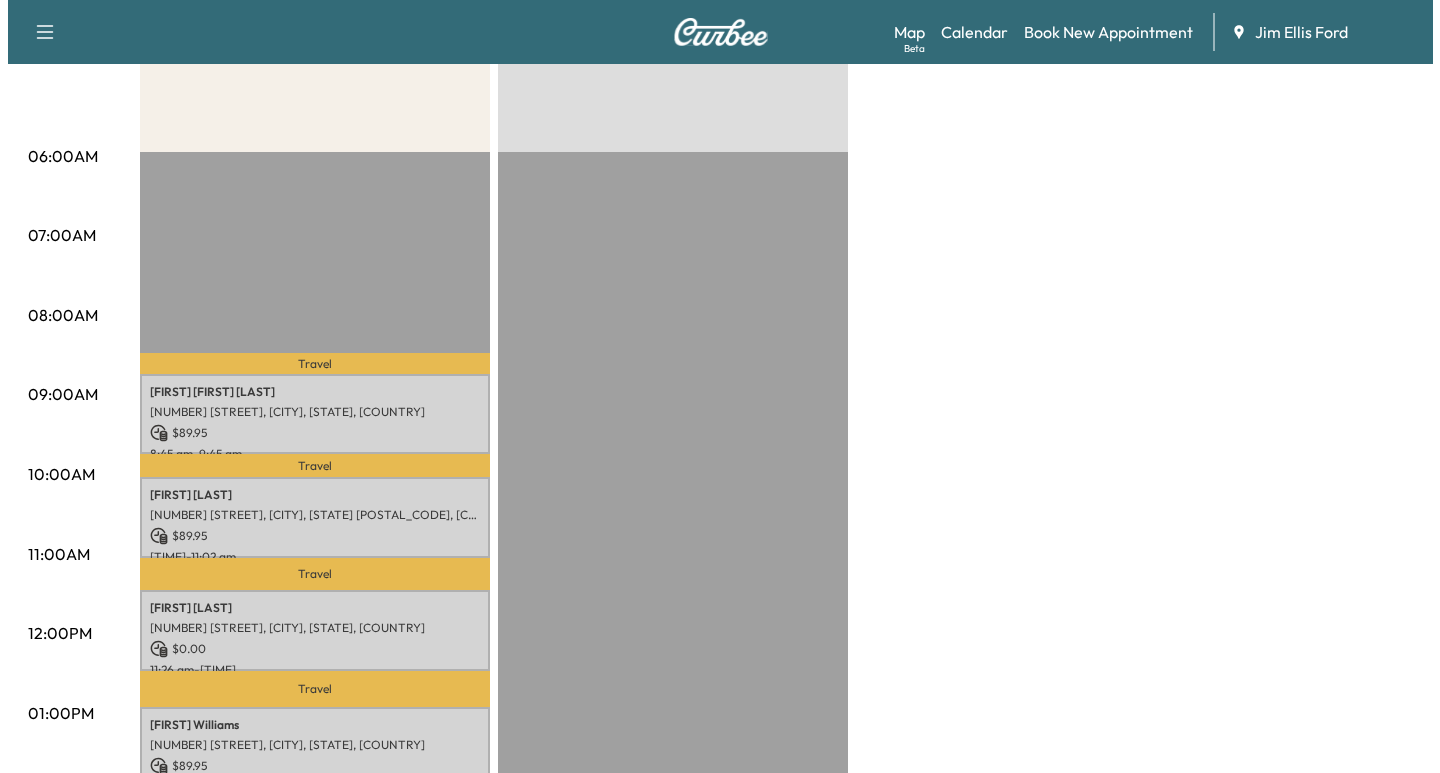scroll, scrollTop: 326, scrollLeft: 0, axis: vertical 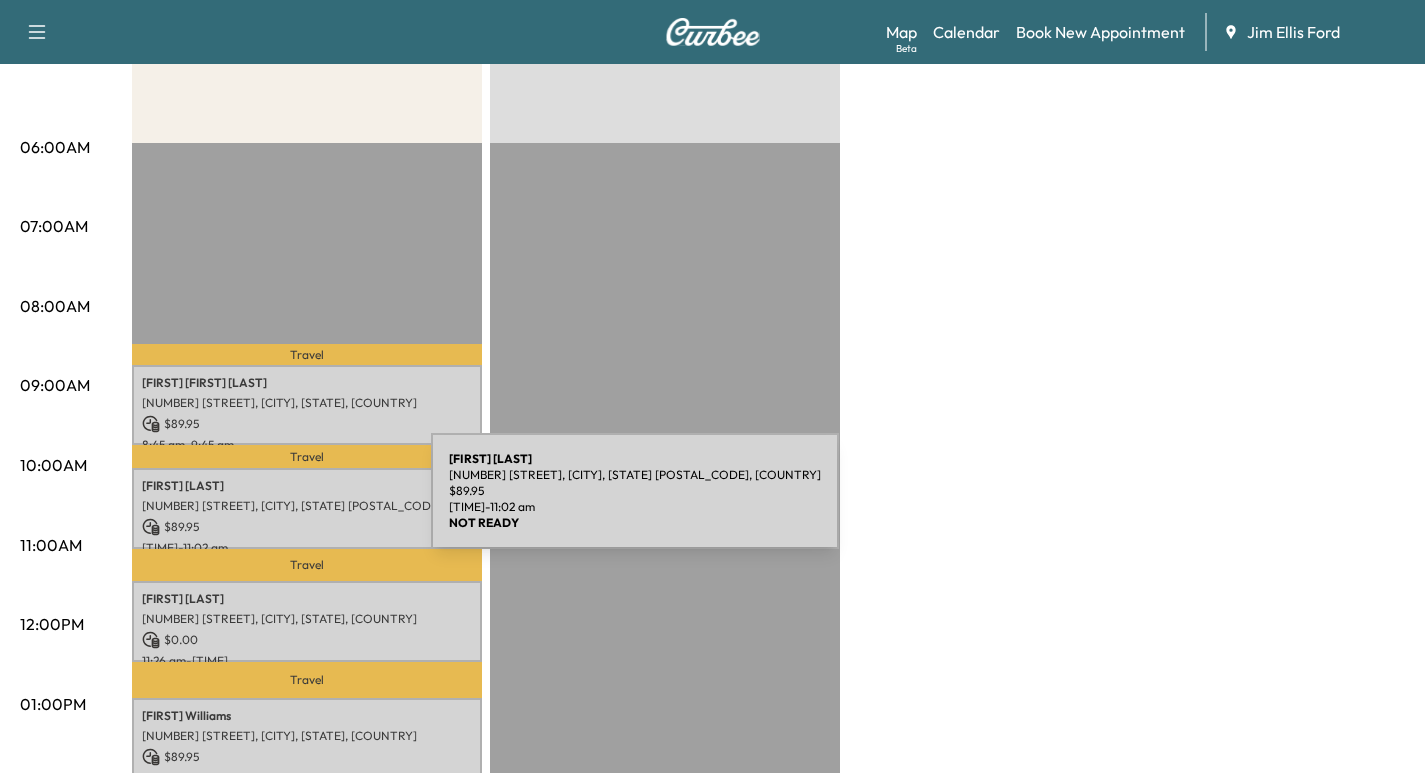 click on "[NUMBER] [STREET], [CITY], [STATE] [POSTAL_CODE], [COUNTRY]" at bounding box center (307, 506) 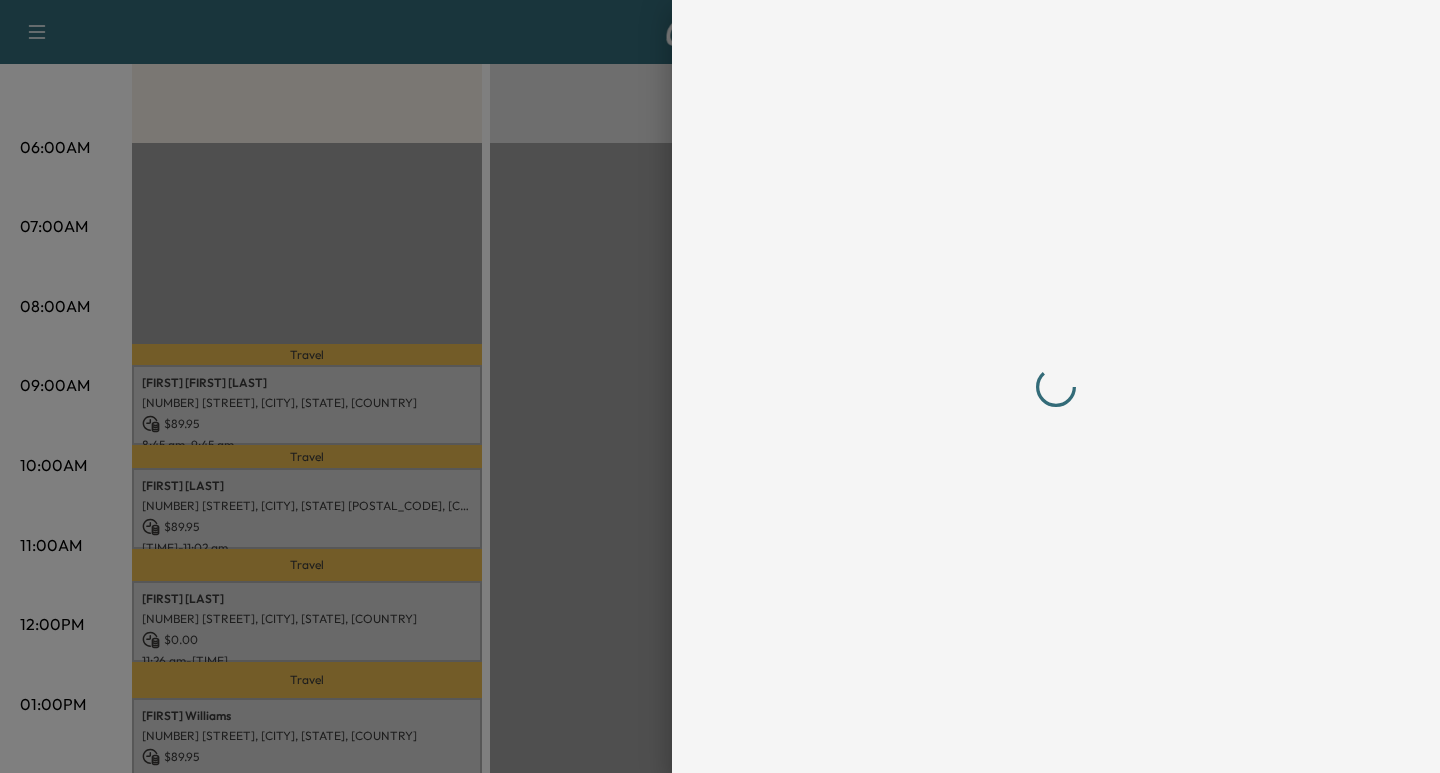 click at bounding box center (720, 386) 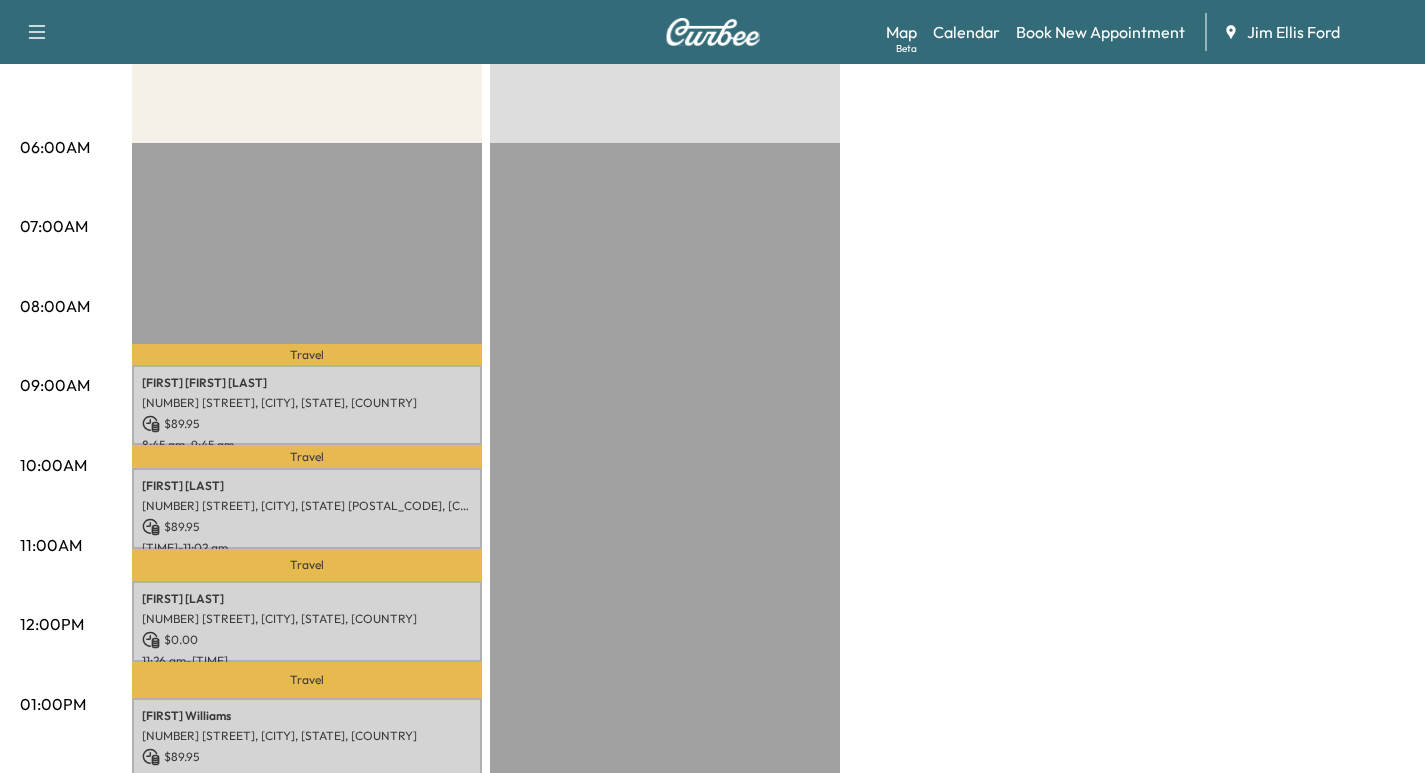 click on "06:00AM 07:00AM 08:00AM 09:00AM 10:00AM 11:00AM 12:00PM 01:00PM 02:00PM 03:00PM 04:00PM 05:00PM 06:00PM 07:00PM 08:00PM 09:00PM 10:00PM" at bounding box center (76, 780) 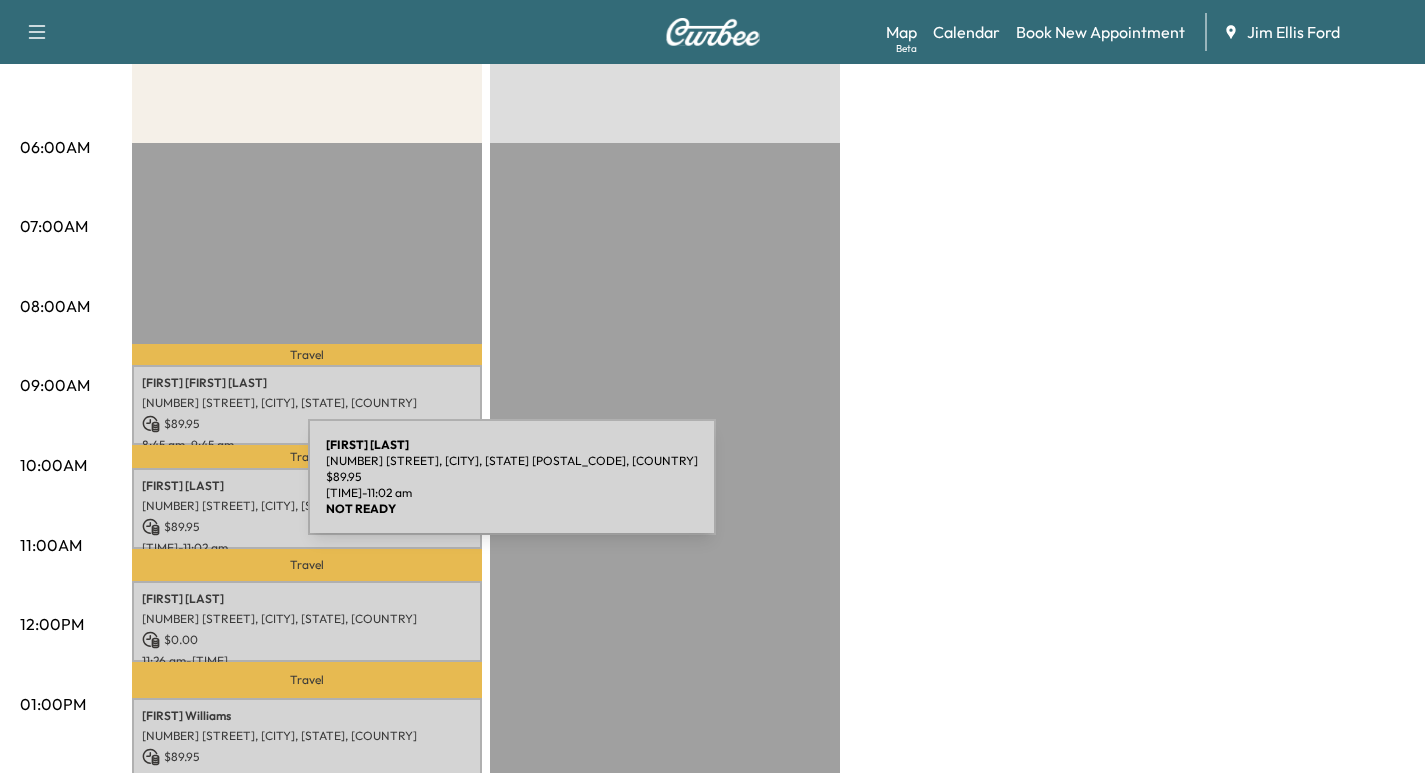 click on "[FIRST]   [LAST]" at bounding box center (307, 486) 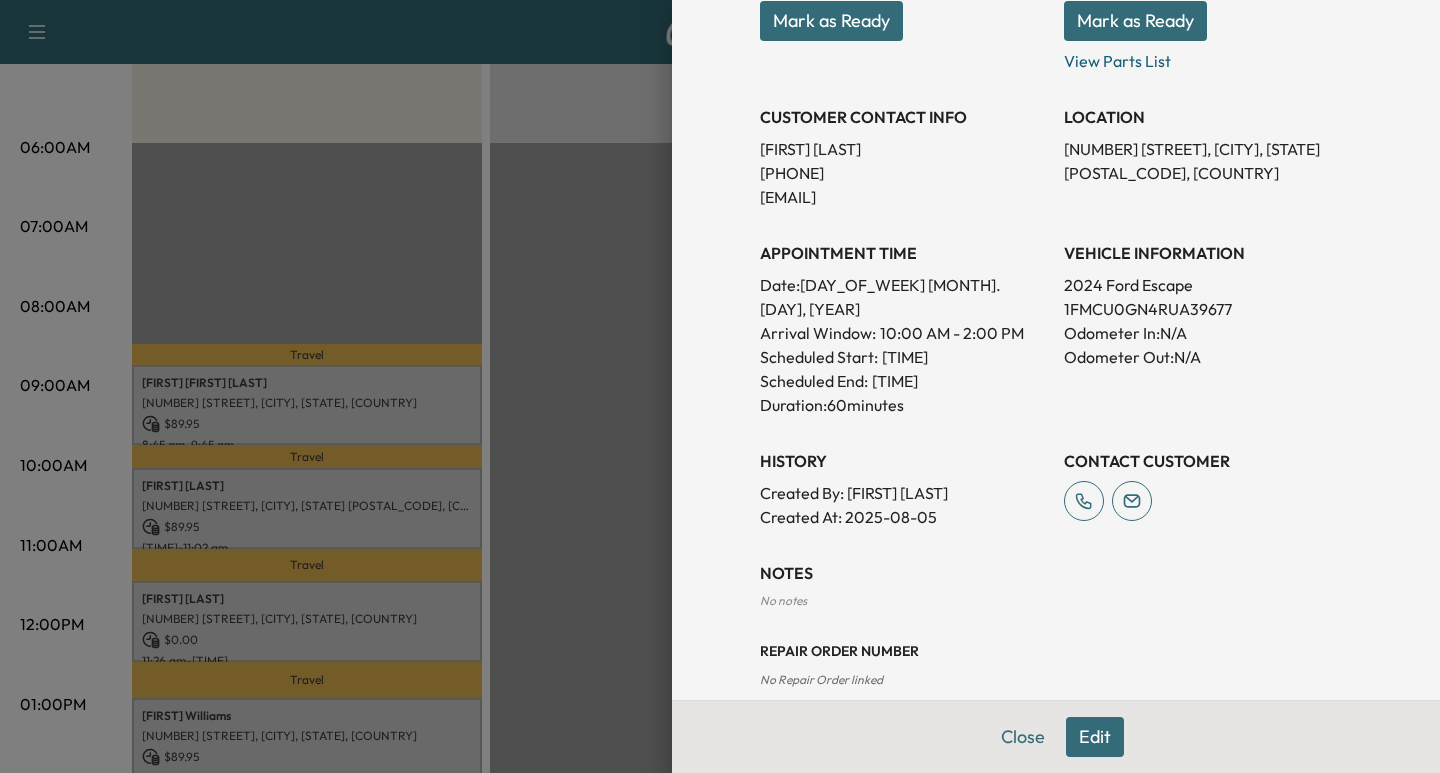 scroll, scrollTop: 335, scrollLeft: 0, axis: vertical 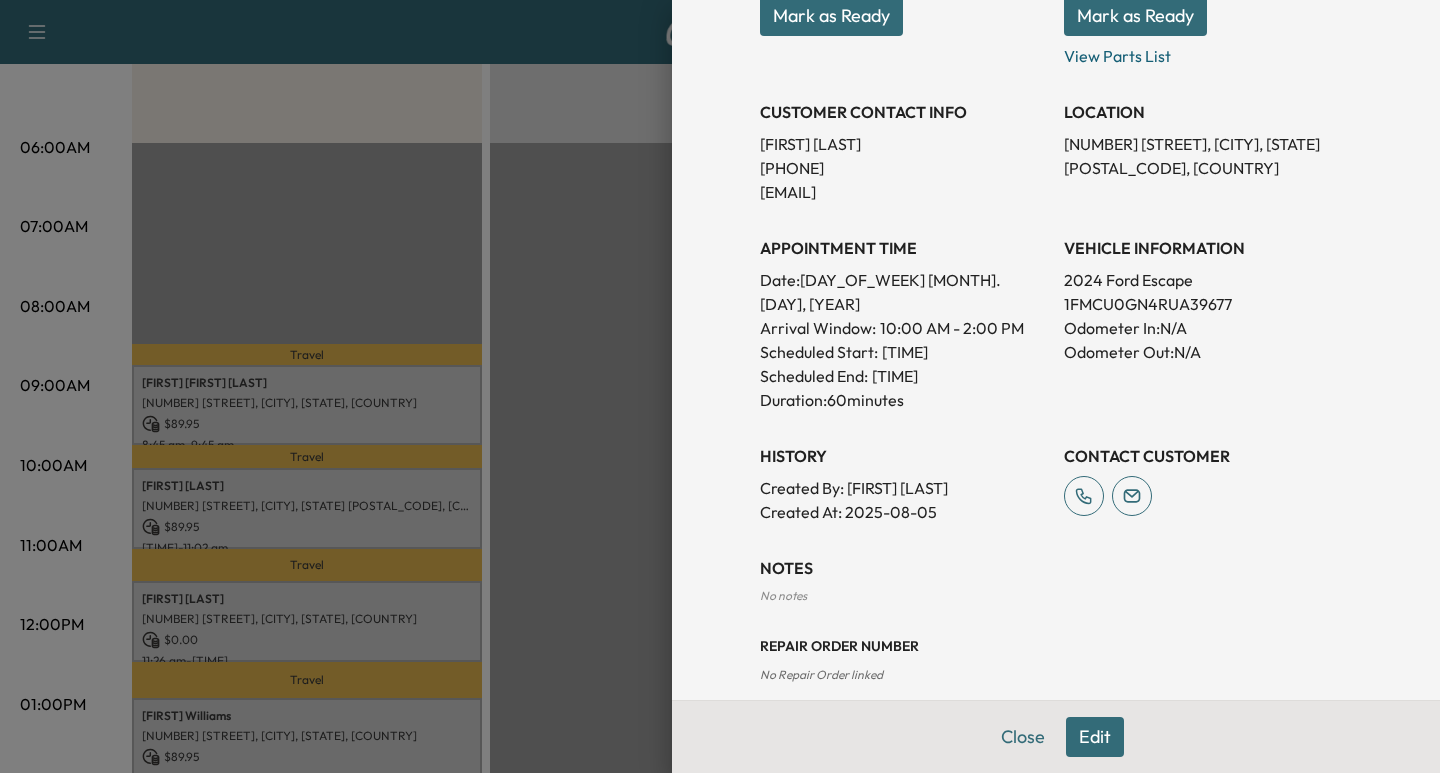 click on "Edit" at bounding box center [1095, 737] 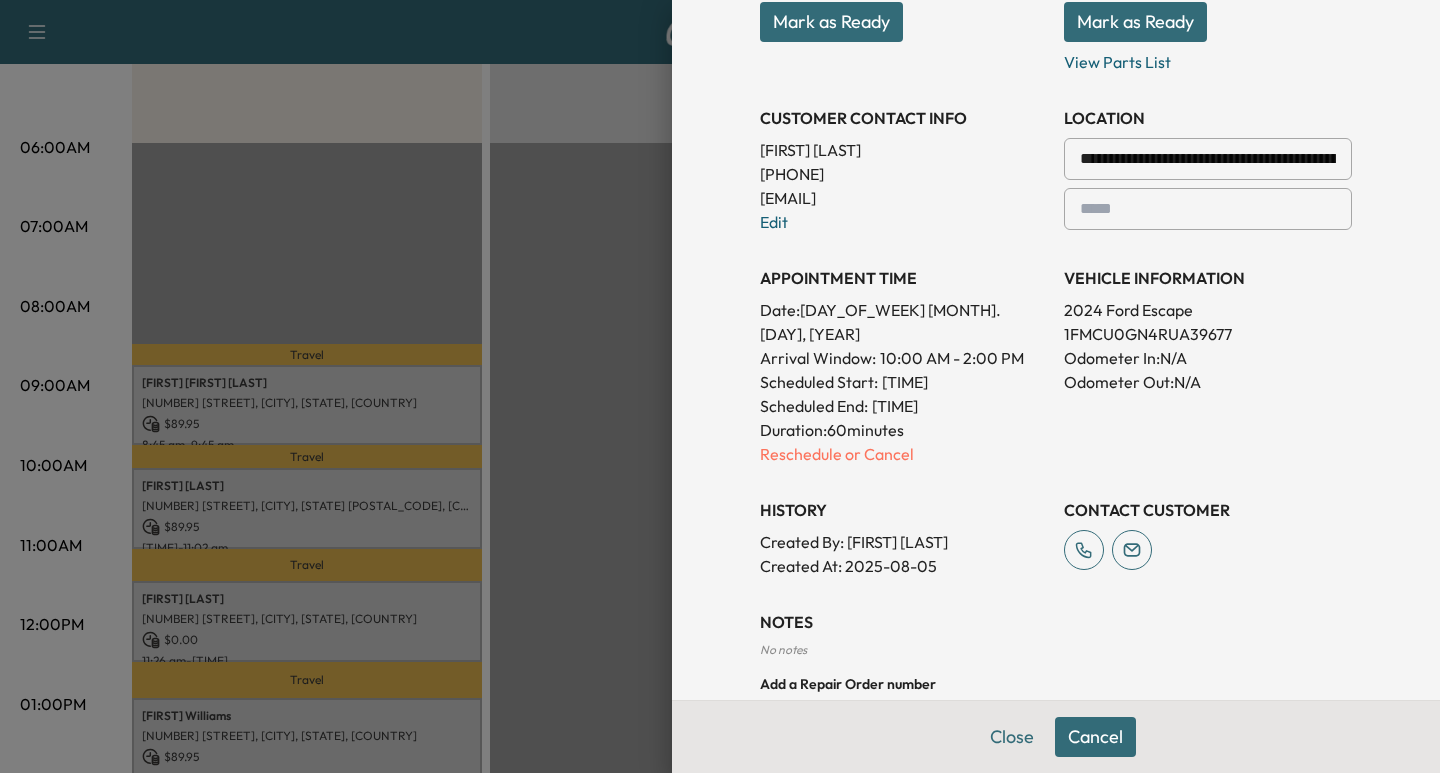 scroll, scrollTop: 308, scrollLeft: 0, axis: vertical 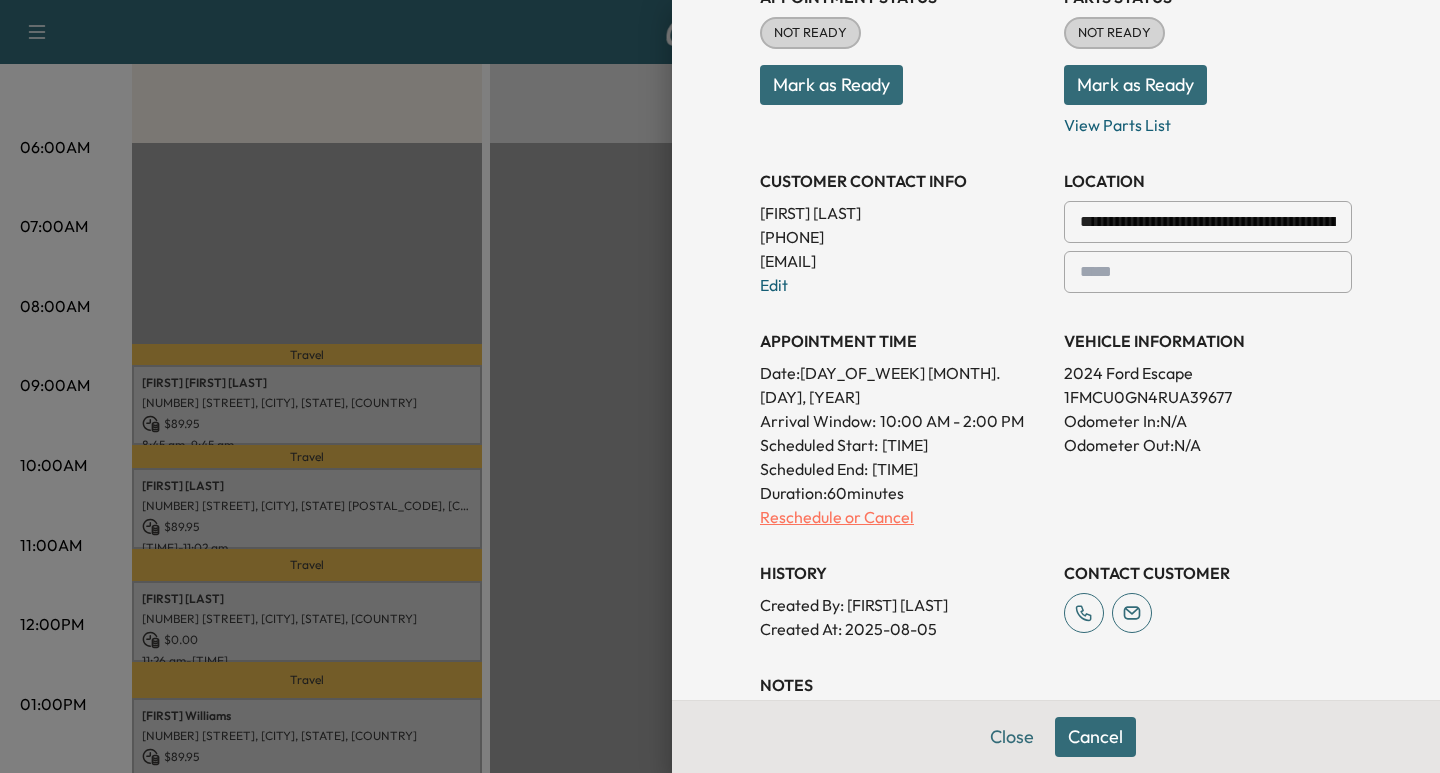 click on "Reschedule or Cancel" at bounding box center [904, 517] 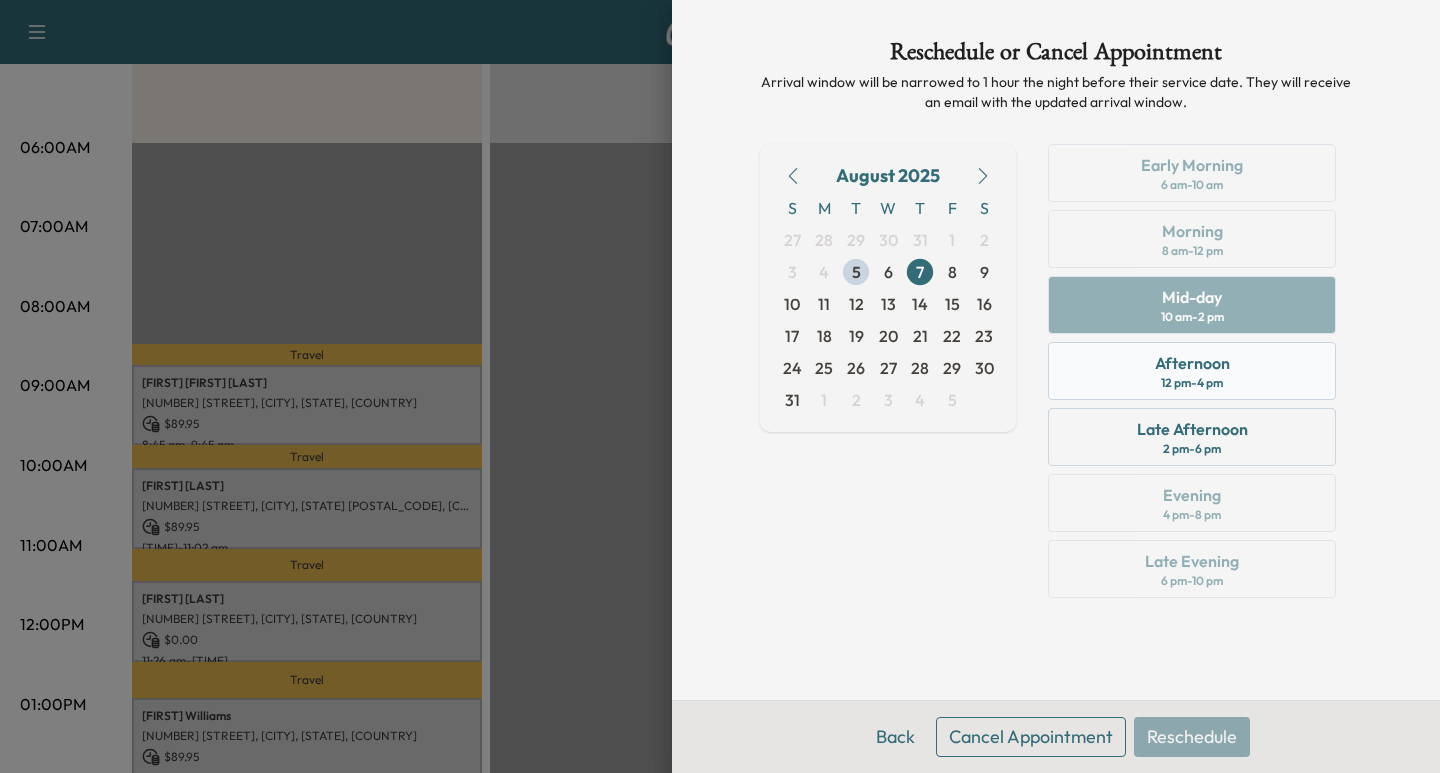 click on "Afternoon" at bounding box center [1192, 363] 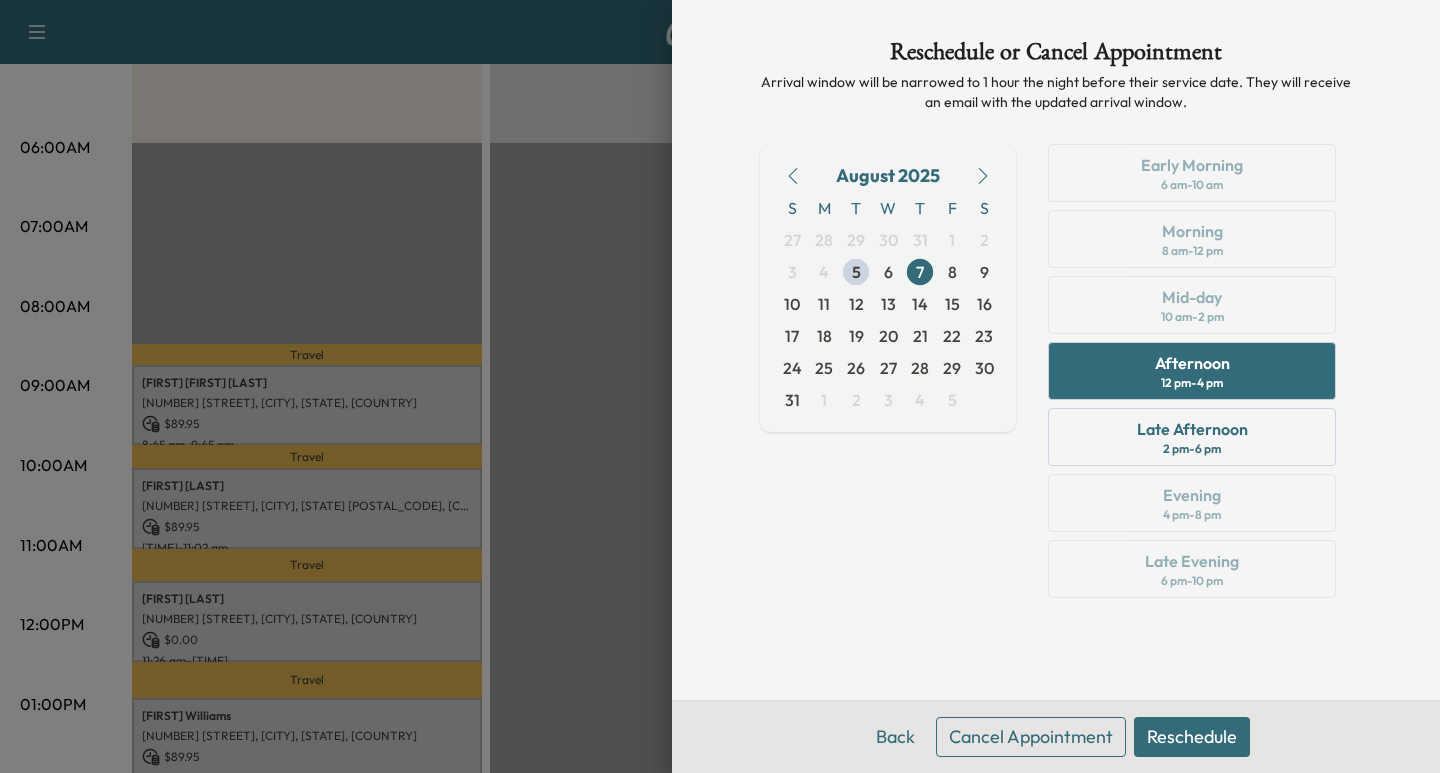 click on "Reschedule" at bounding box center (1192, 737) 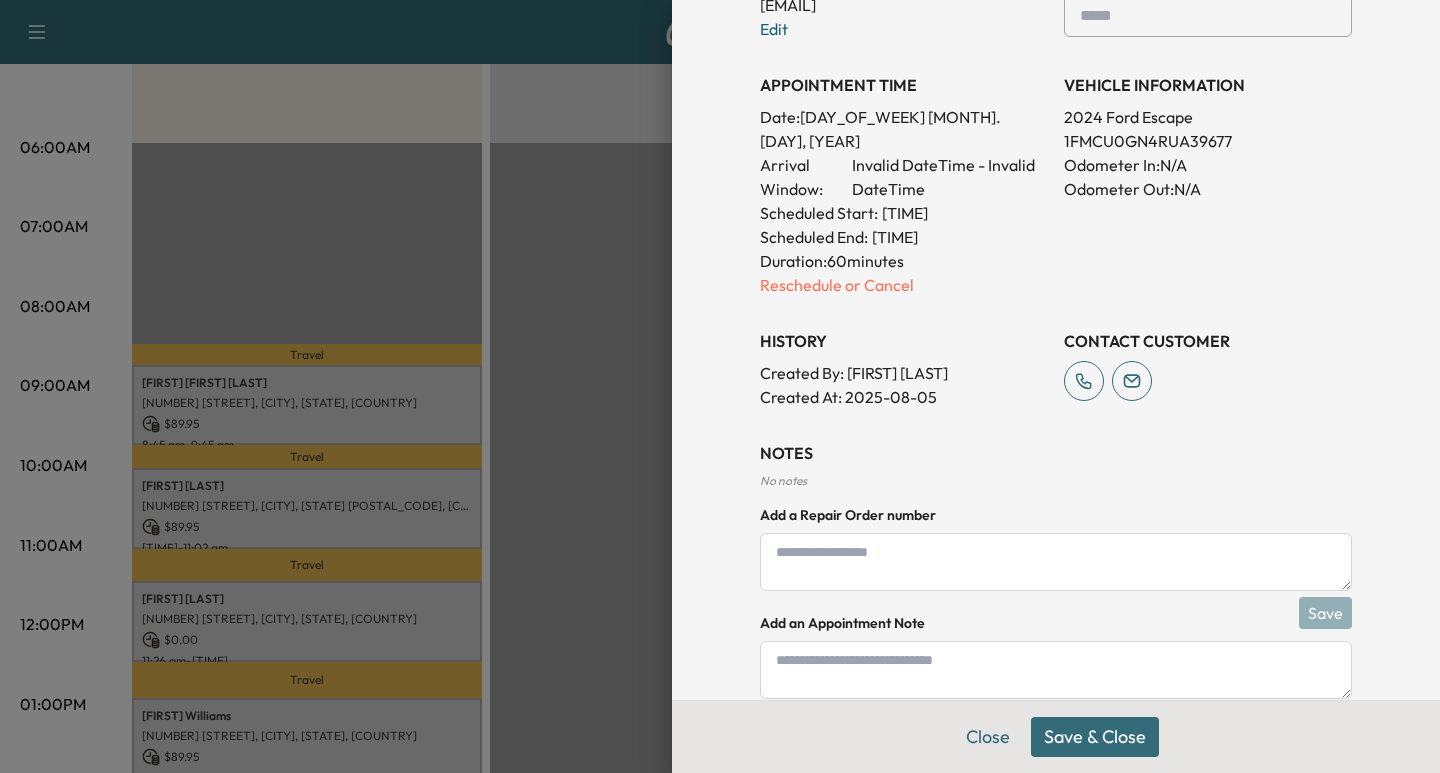 scroll, scrollTop: 559, scrollLeft: 0, axis: vertical 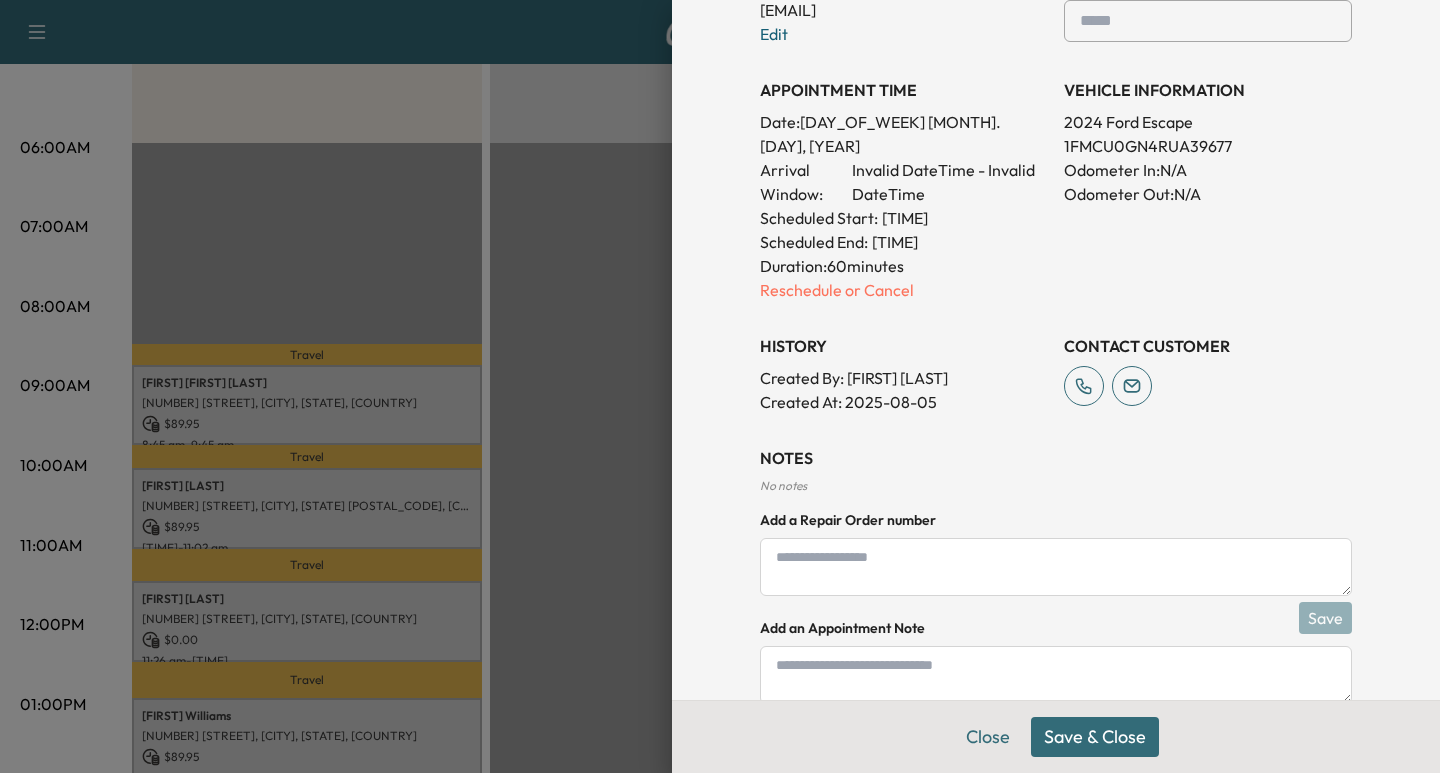 click on "Save & Close" at bounding box center (1095, 737) 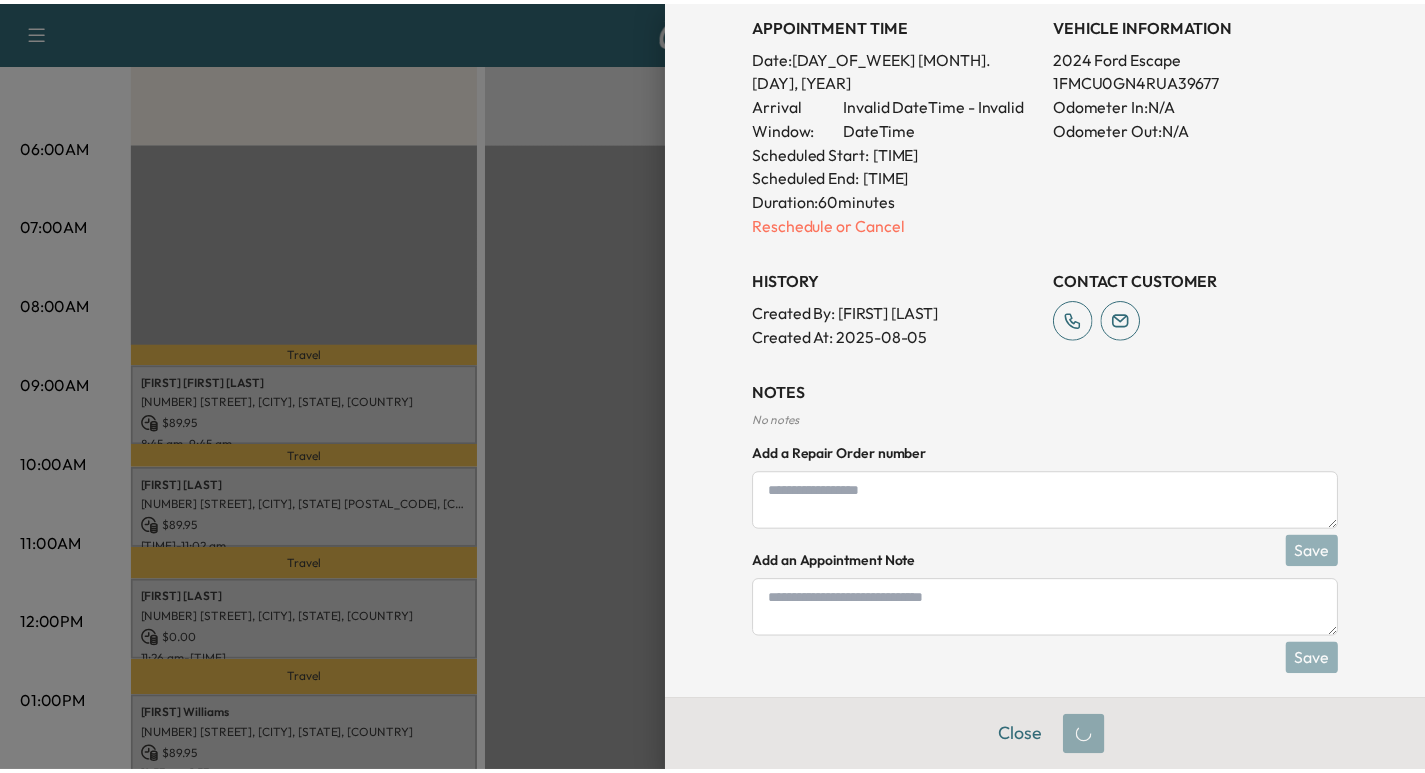 scroll, scrollTop: 517, scrollLeft: 0, axis: vertical 